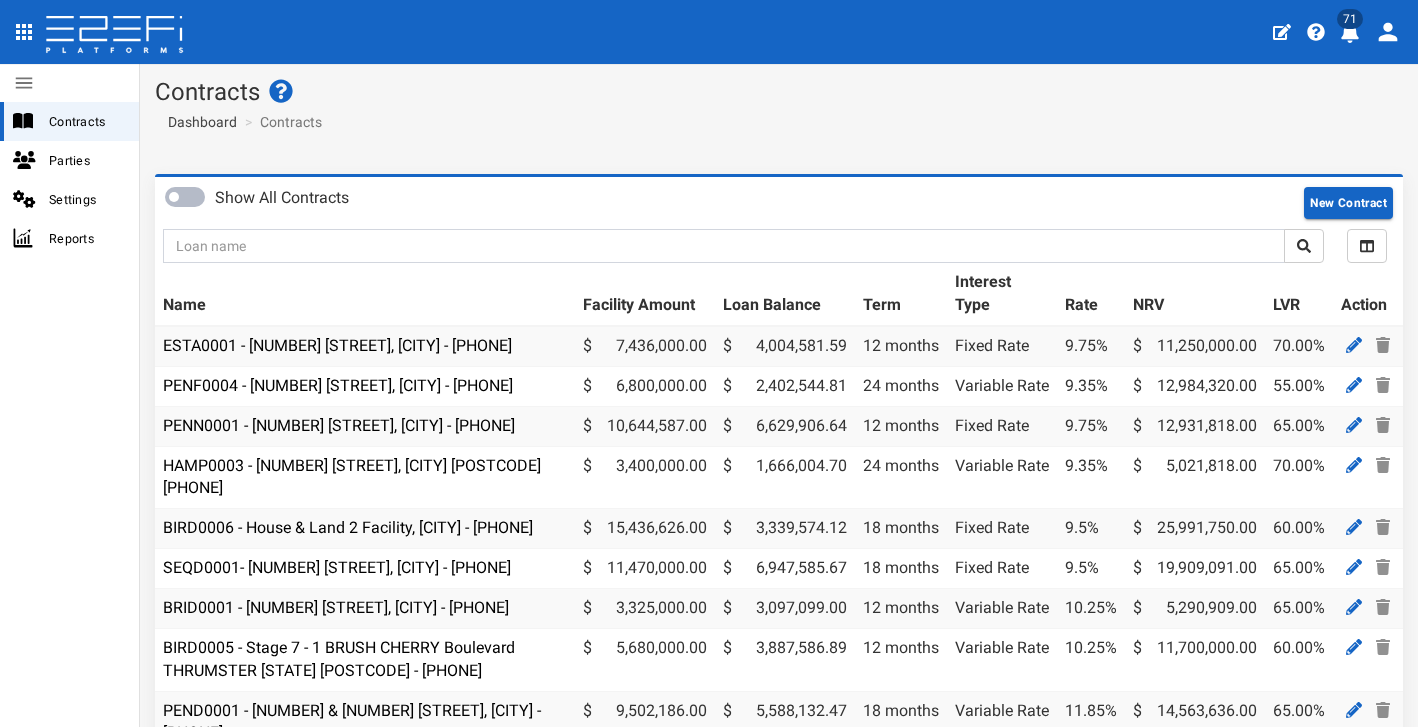 scroll, scrollTop: 0, scrollLeft: 0, axis: both 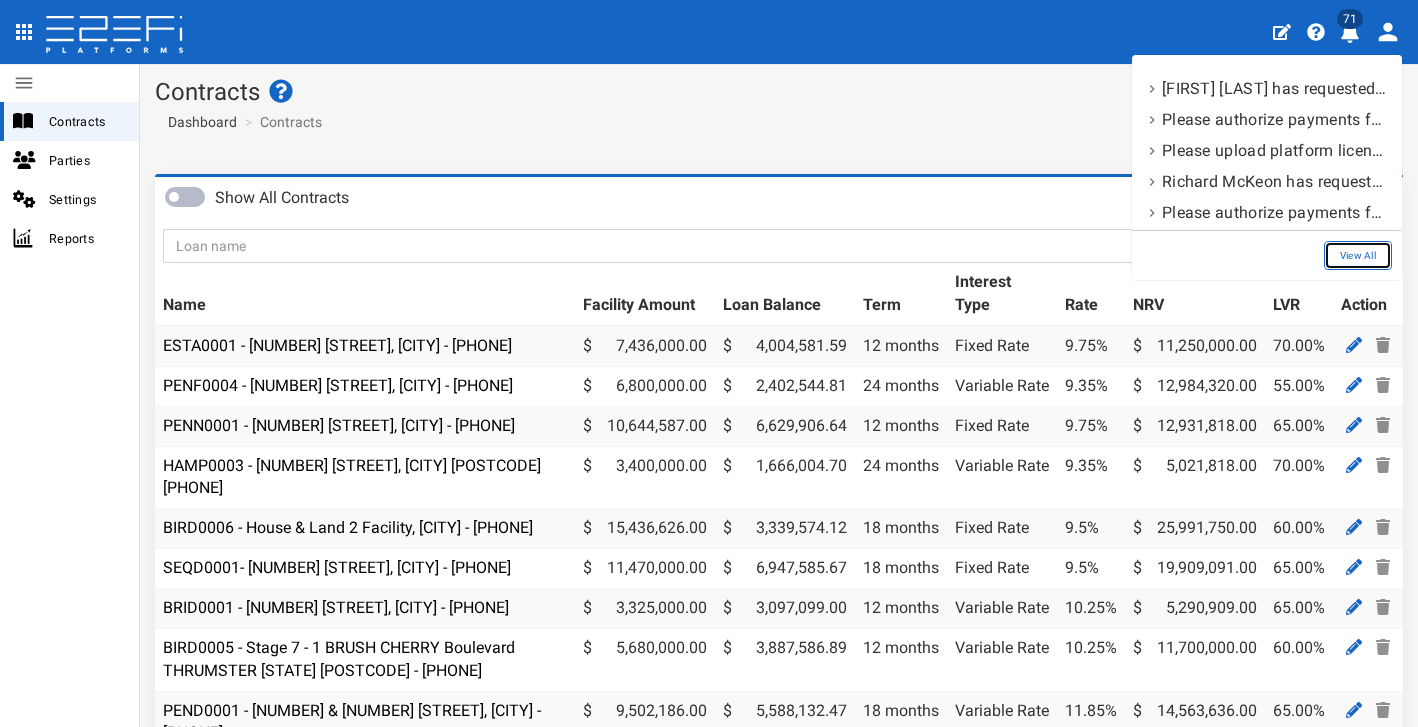 click on "View All" at bounding box center [1358, 255] 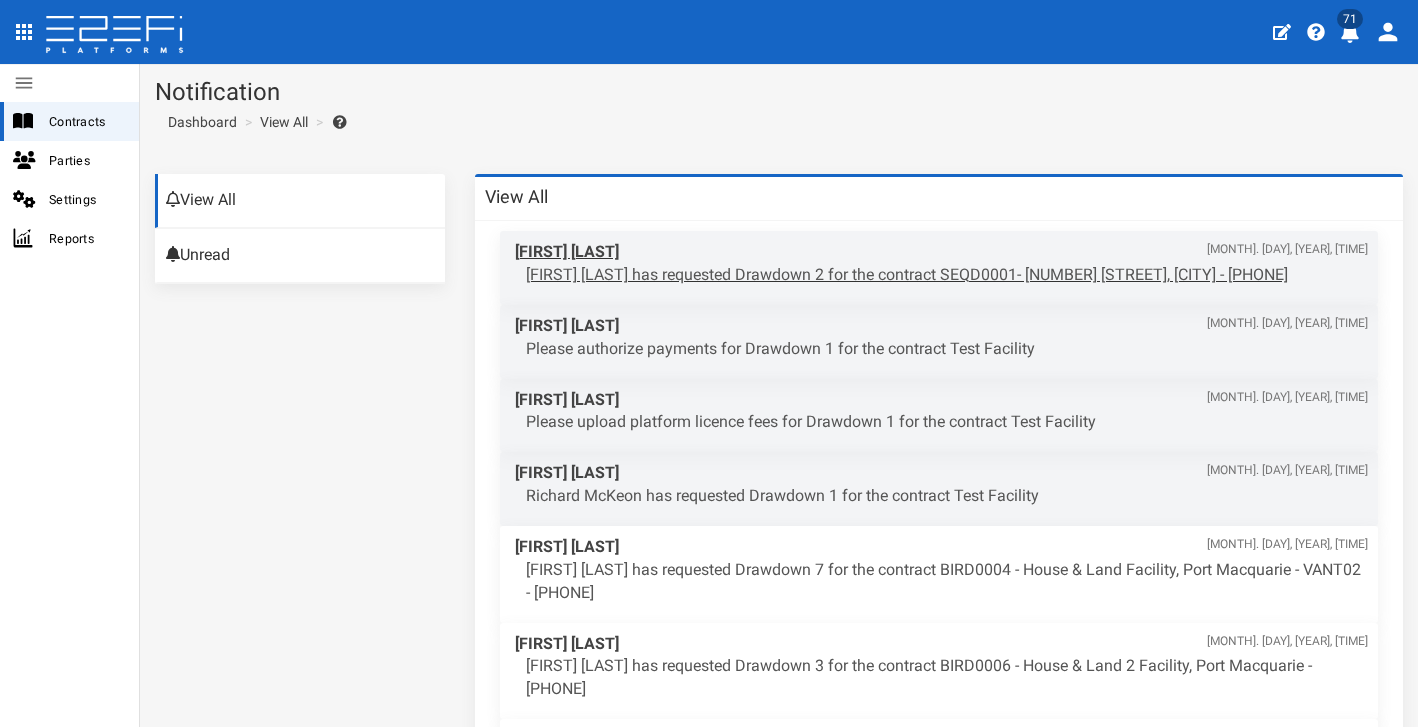 scroll, scrollTop: 0, scrollLeft: 0, axis: both 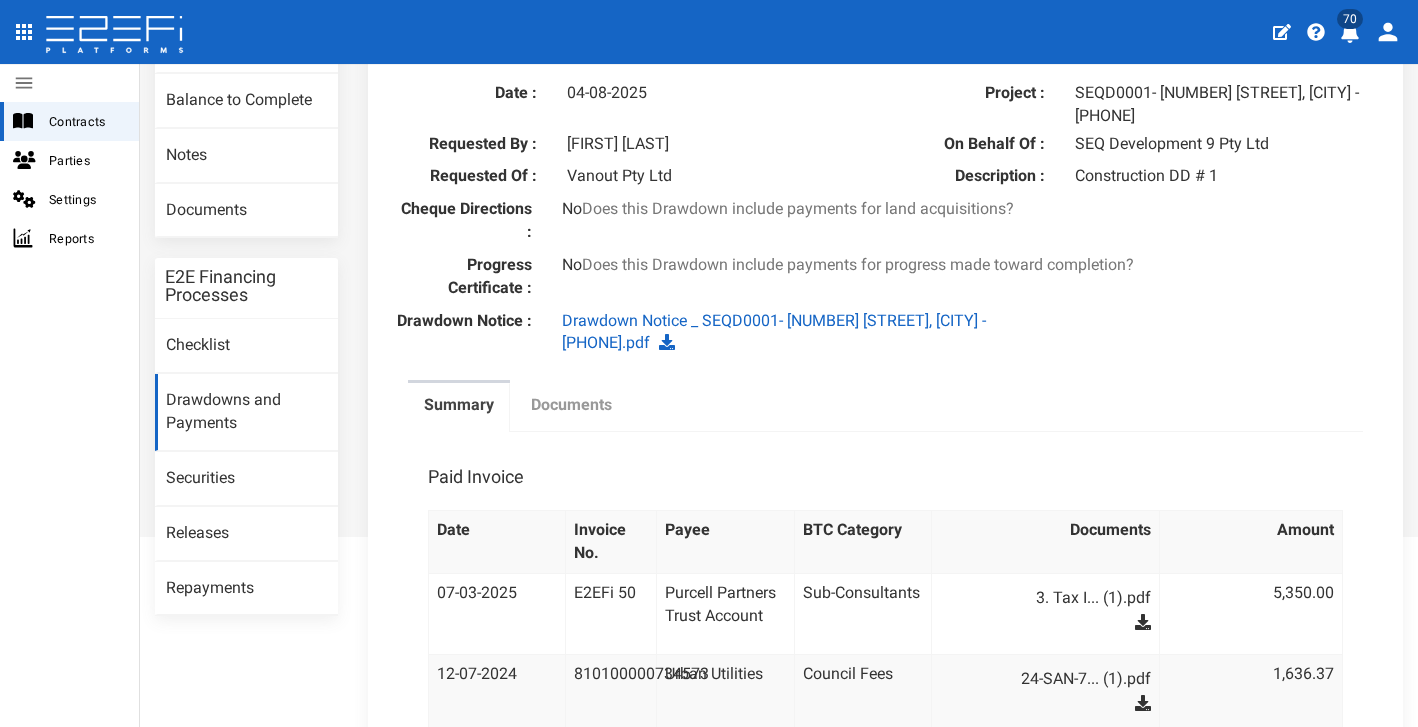 click on "Documents" at bounding box center [571, 408] 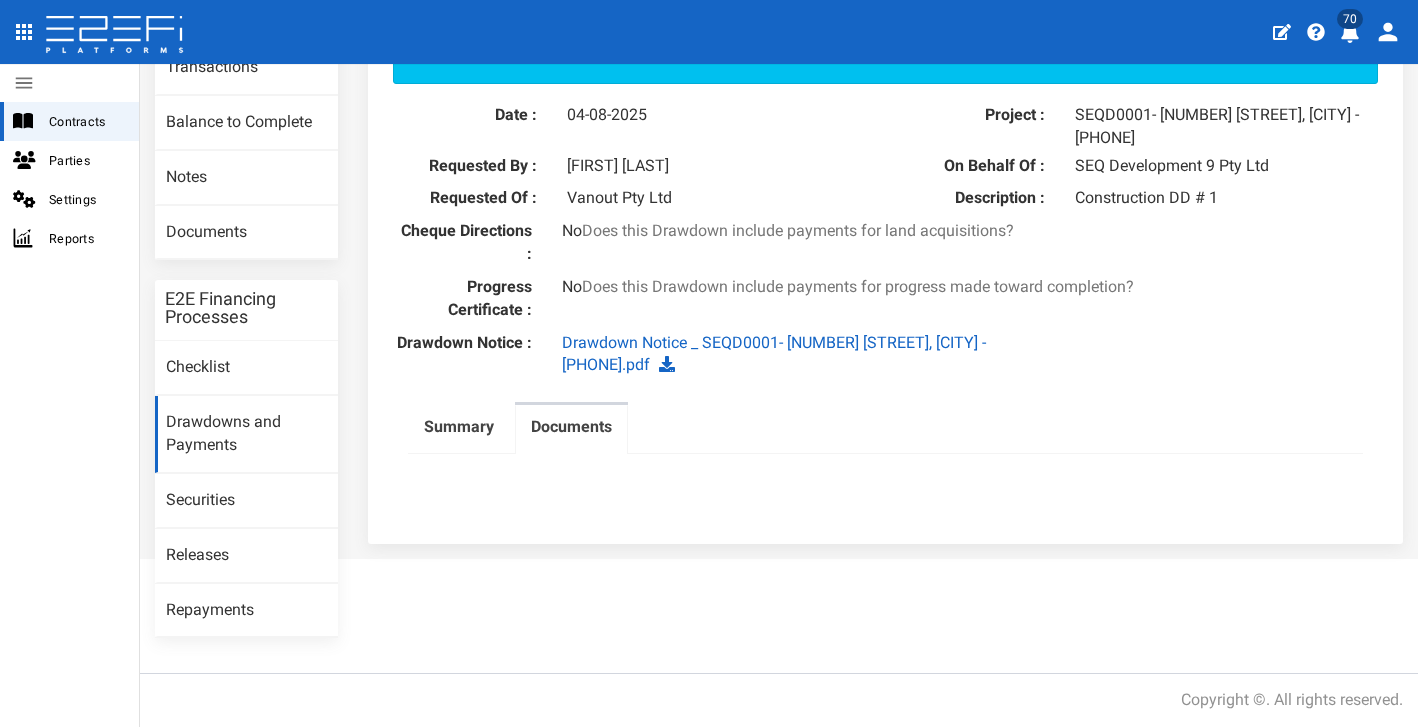 scroll, scrollTop: 220, scrollLeft: 0, axis: vertical 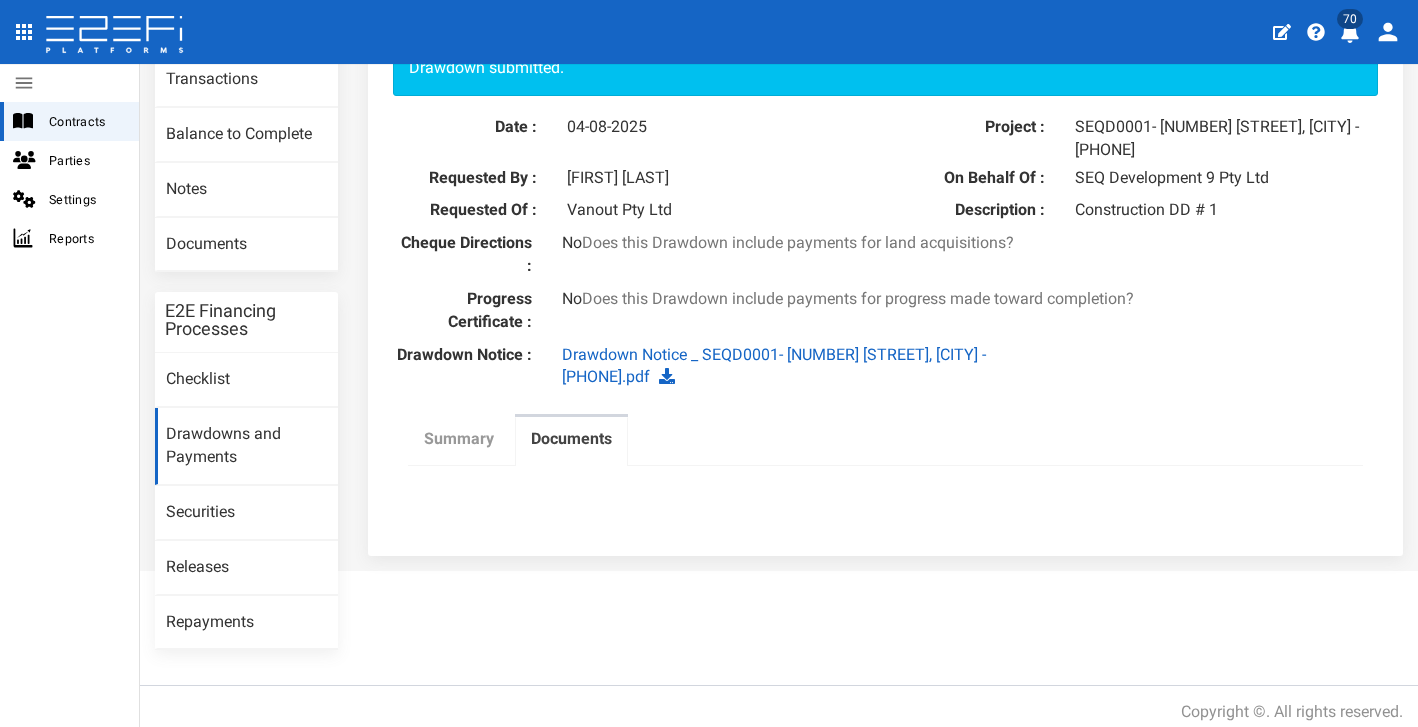 click on "Summary" at bounding box center (459, 439) 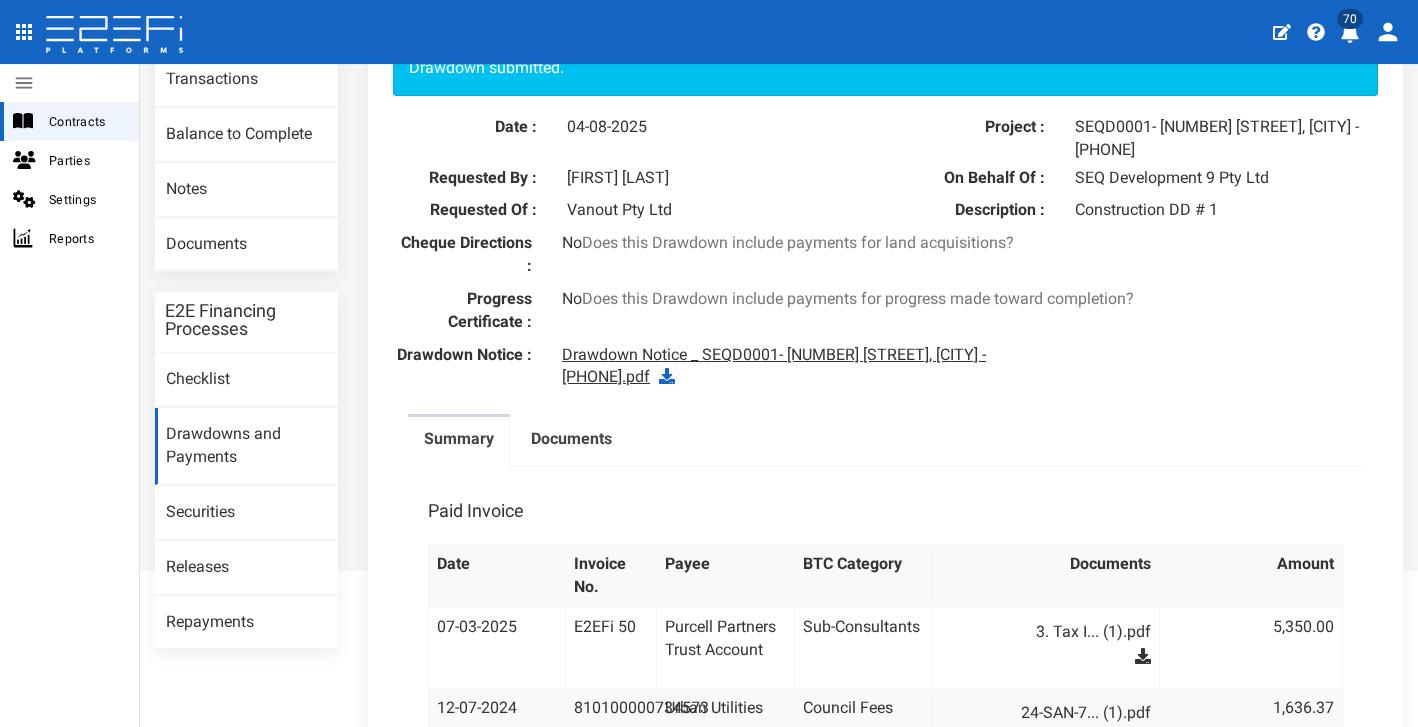 click on "Drawdown Notice _ SEQD0001- [NUMBER] [STREET], [CITY] - [PHONE].pdf" at bounding box center (774, 366) 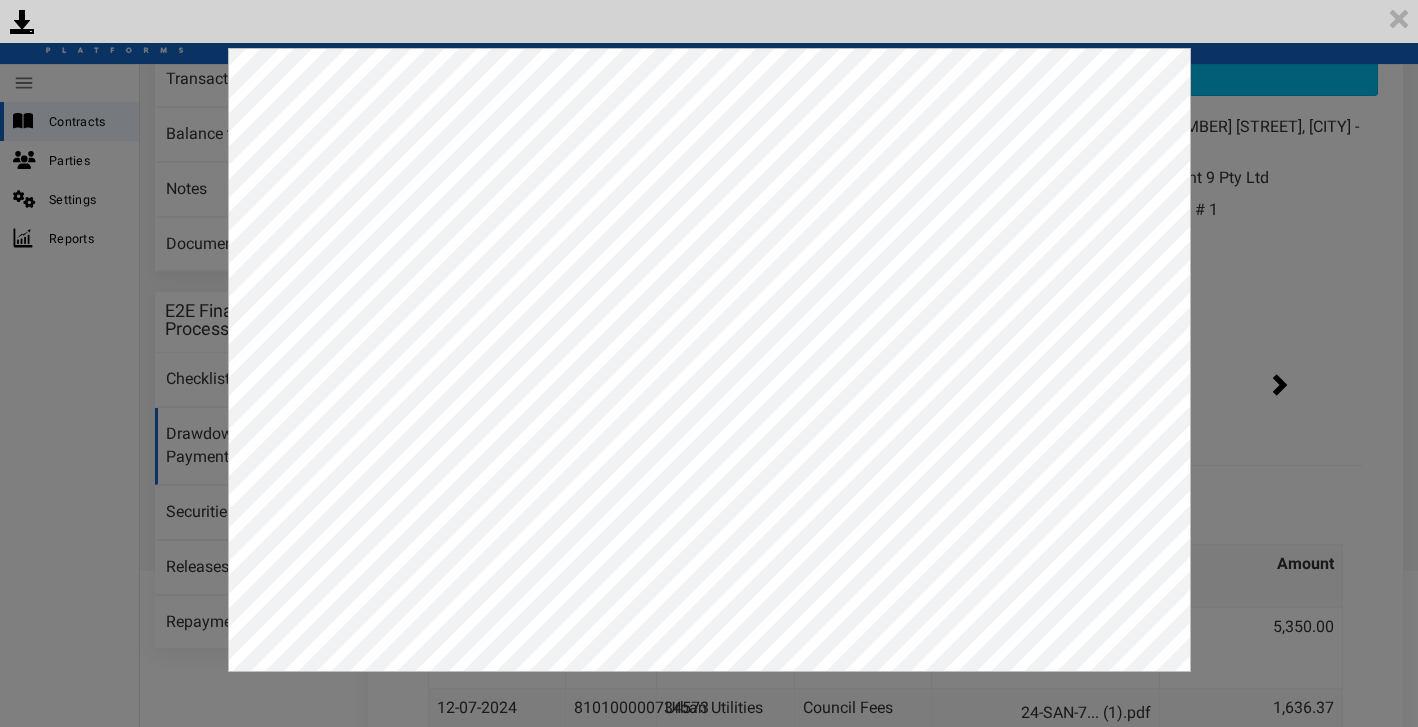 scroll, scrollTop: 0, scrollLeft: 0, axis: both 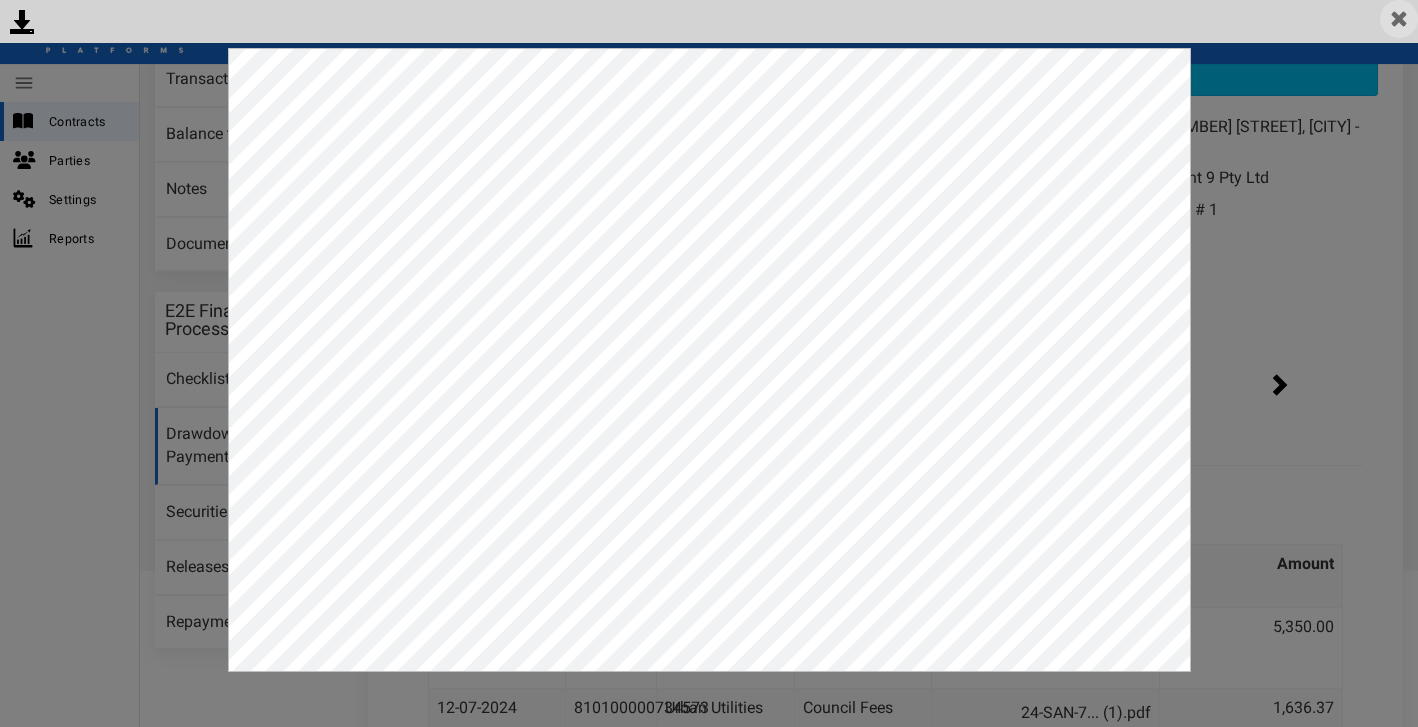 click at bounding box center (1399, 19) 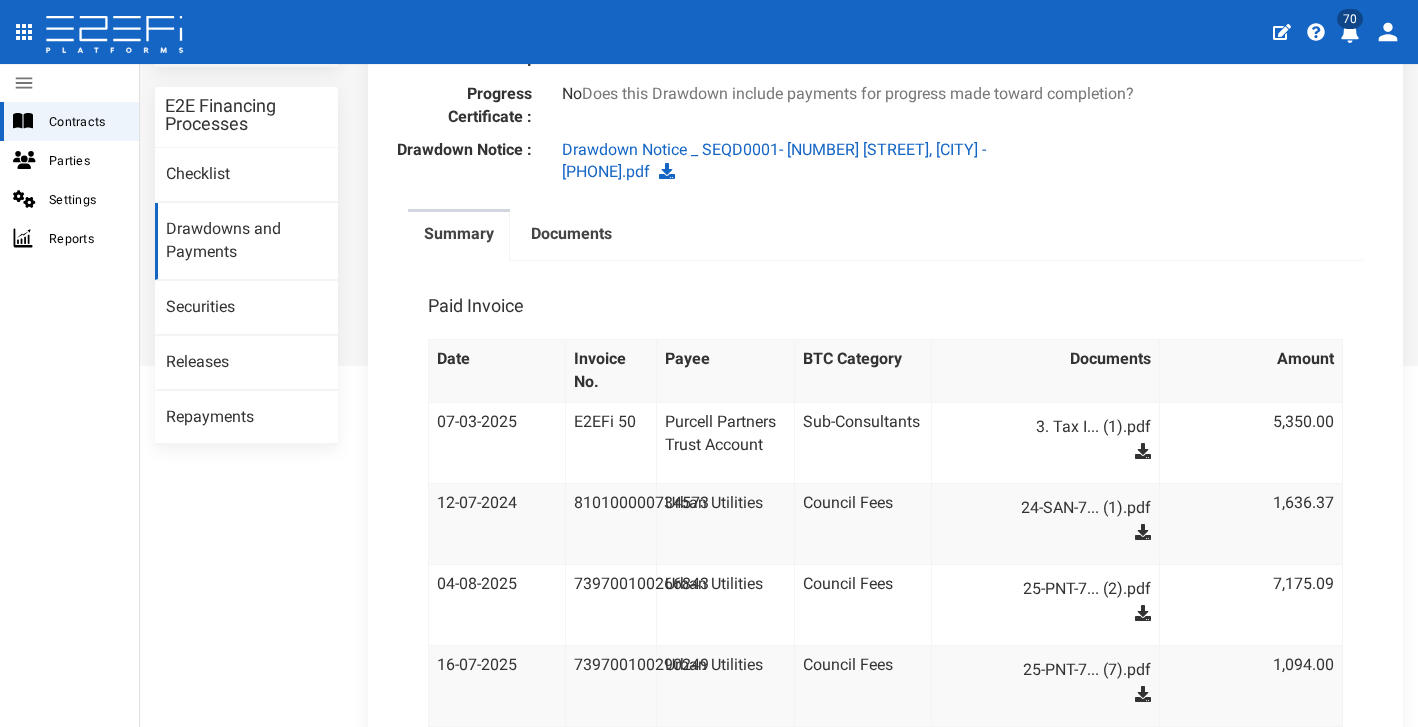scroll, scrollTop: 529, scrollLeft: 0, axis: vertical 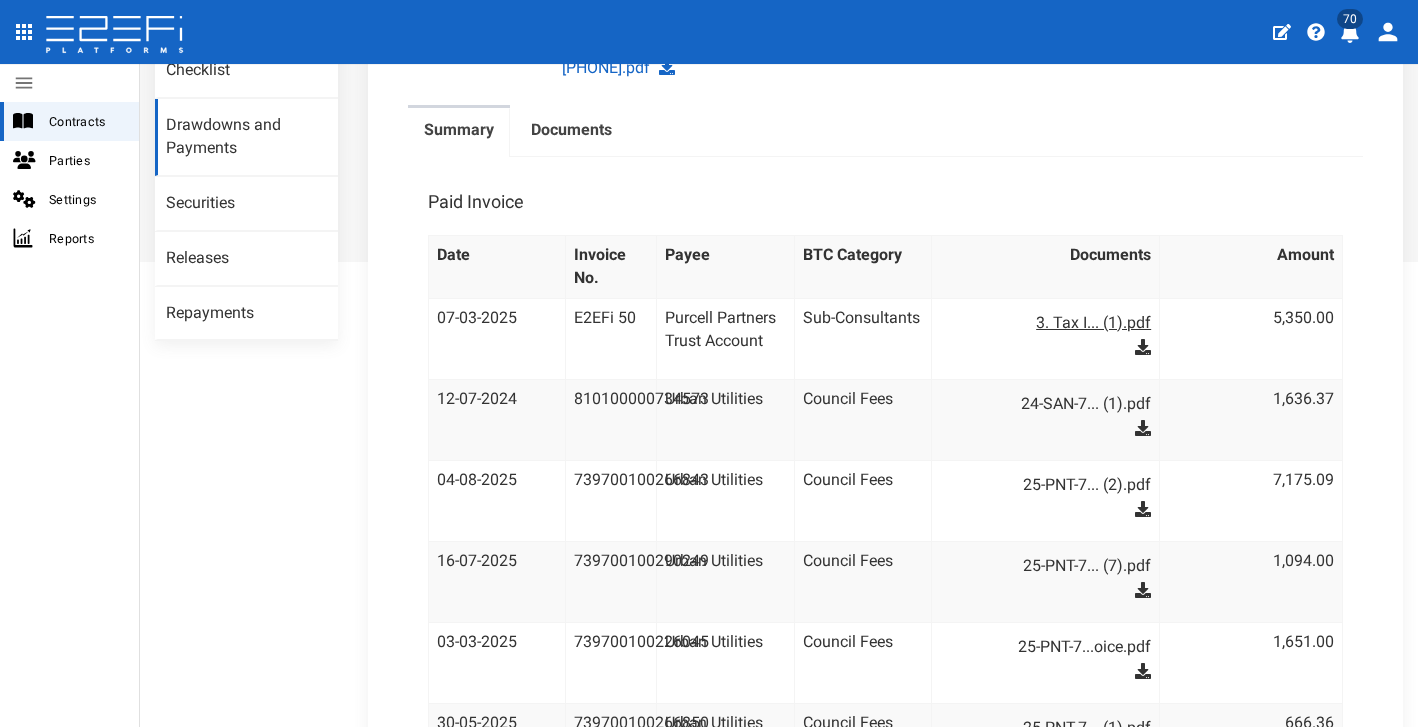 click on "3. Tax I... (1).pdf" at bounding box center (1056, 323) 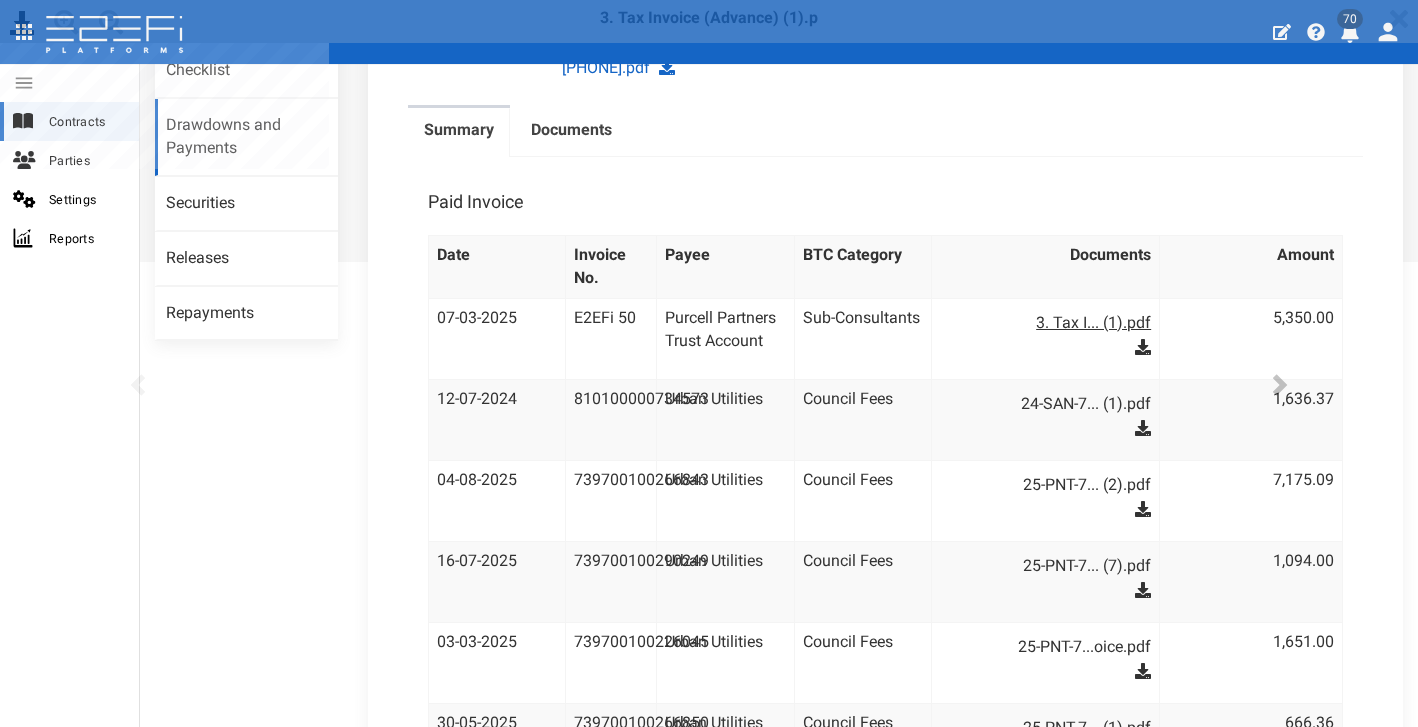 scroll, scrollTop: 0, scrollLeft: 0, axis: both 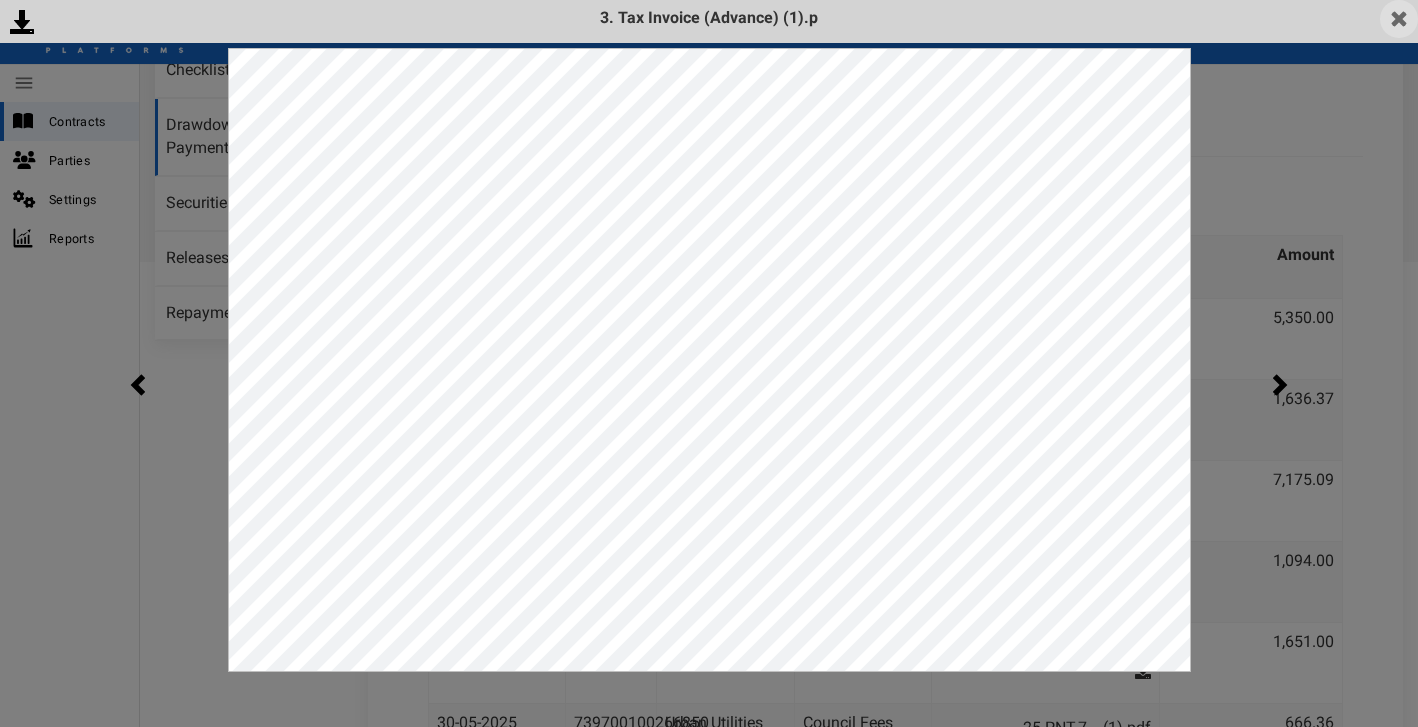 click at bounding box center (1399, 19) 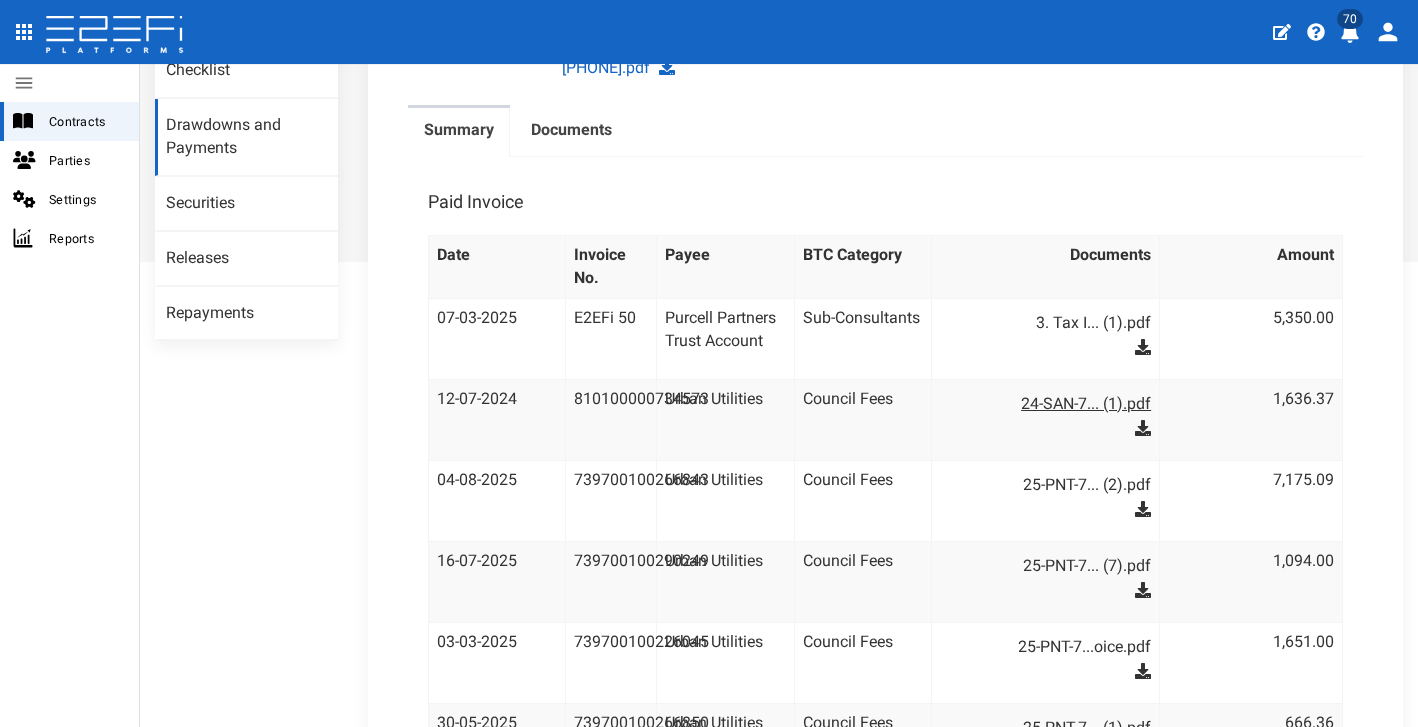 click on "24-SAN-7... (1).pdf" at bounding box center (1056, 404) 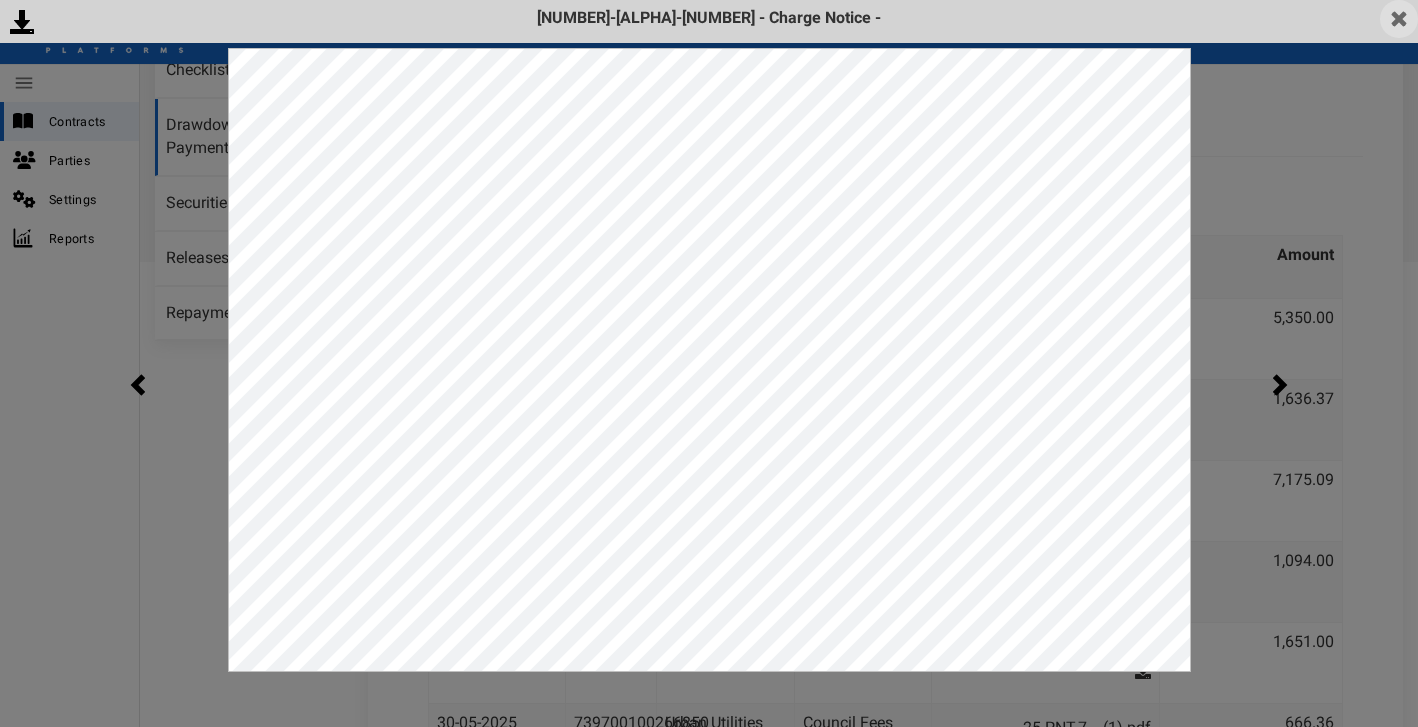 click at bounding box center [1399, 19] 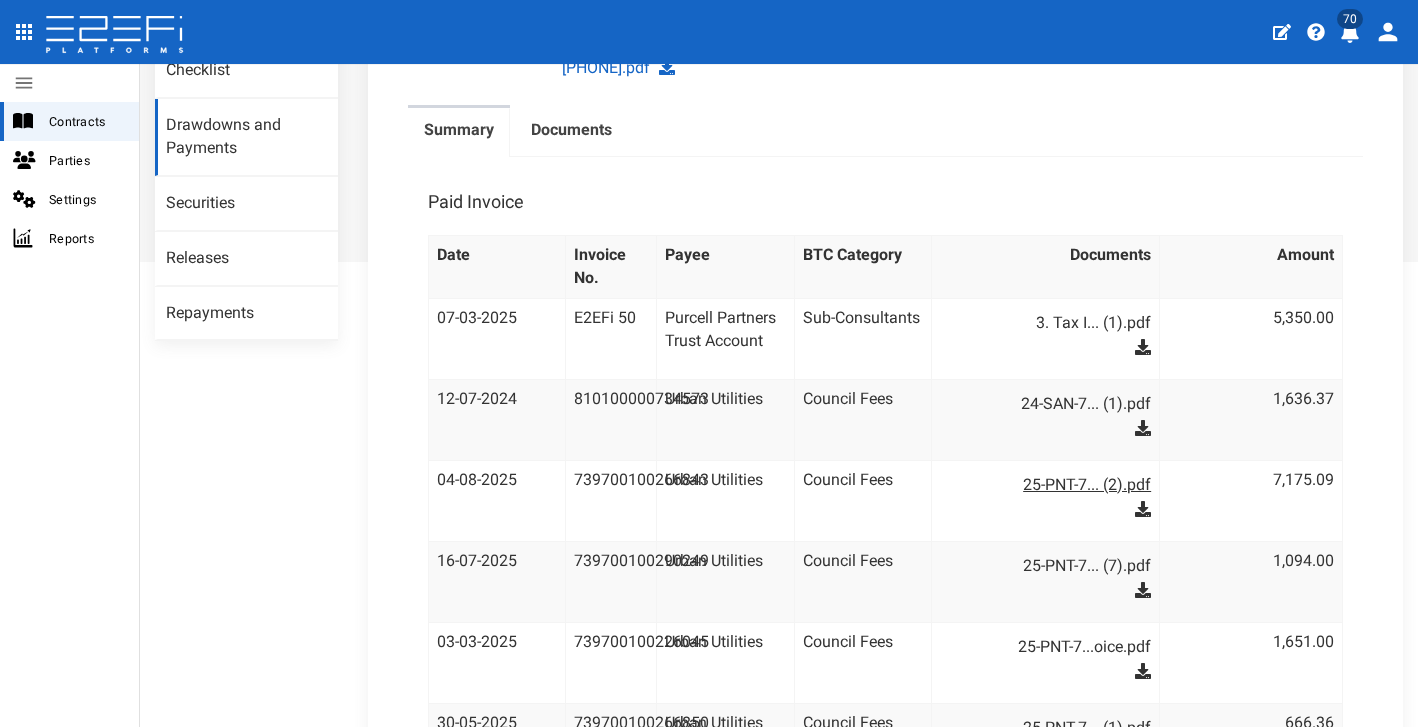 click on "25-PNT-7... (2).pdf" at bounding box center [1056, 485] 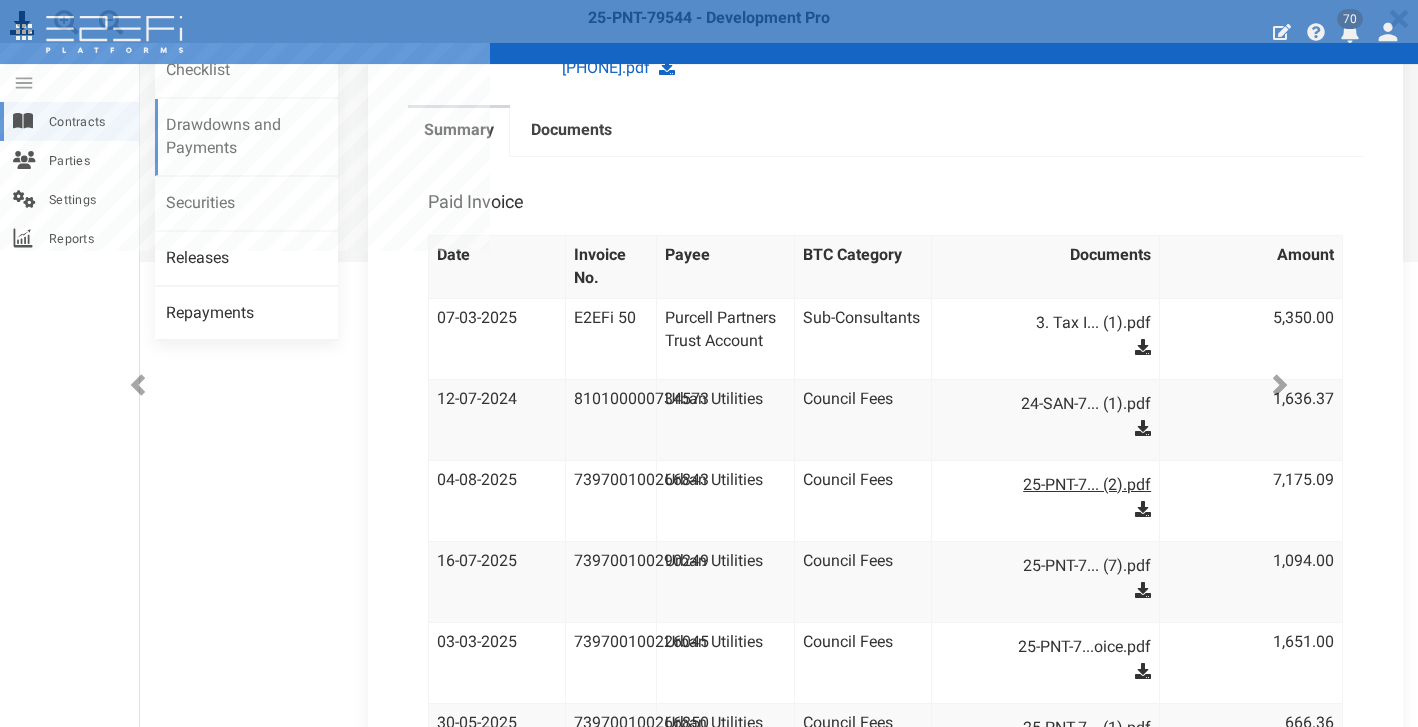 scroll, scrollTop: 0, scrollLeft: 0, axis: both 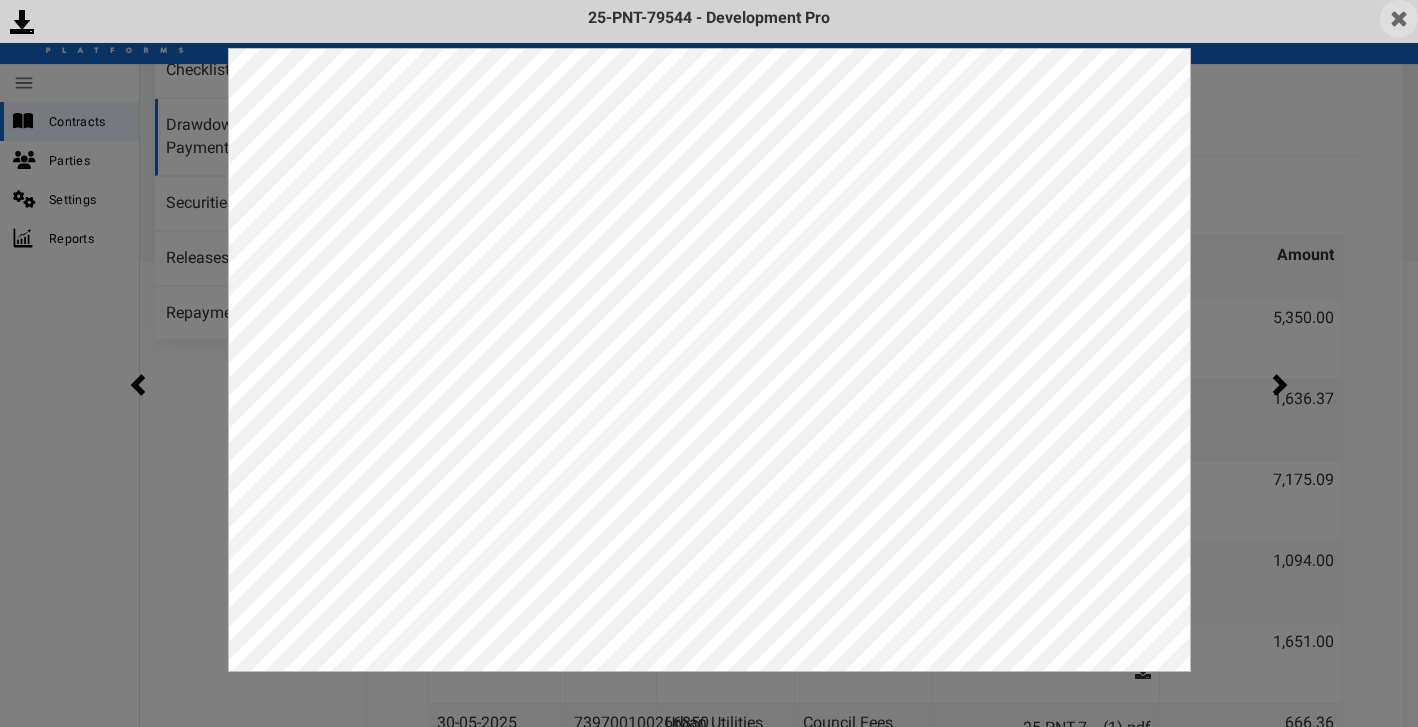 click at bounding box center (1399, 19) 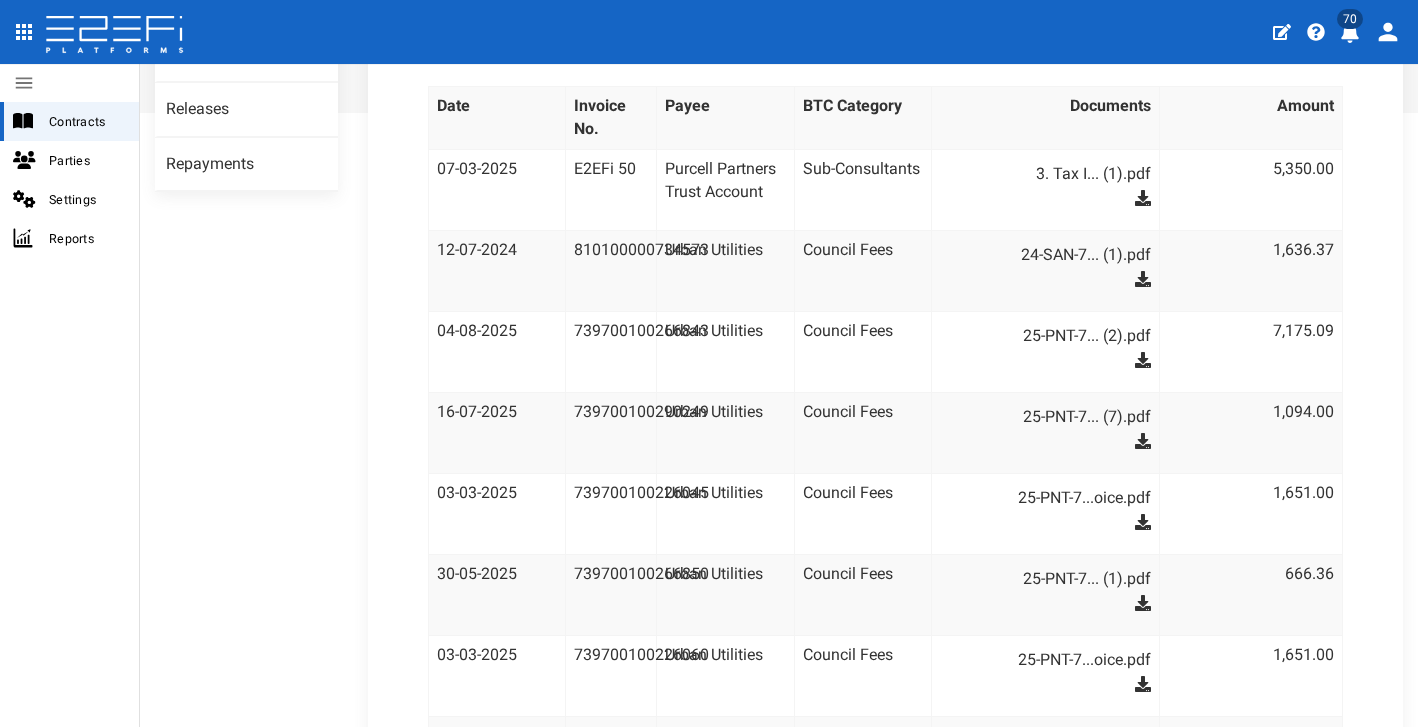 scroll, scrollTop: 682, scrollLeft: 0, axis: vertical 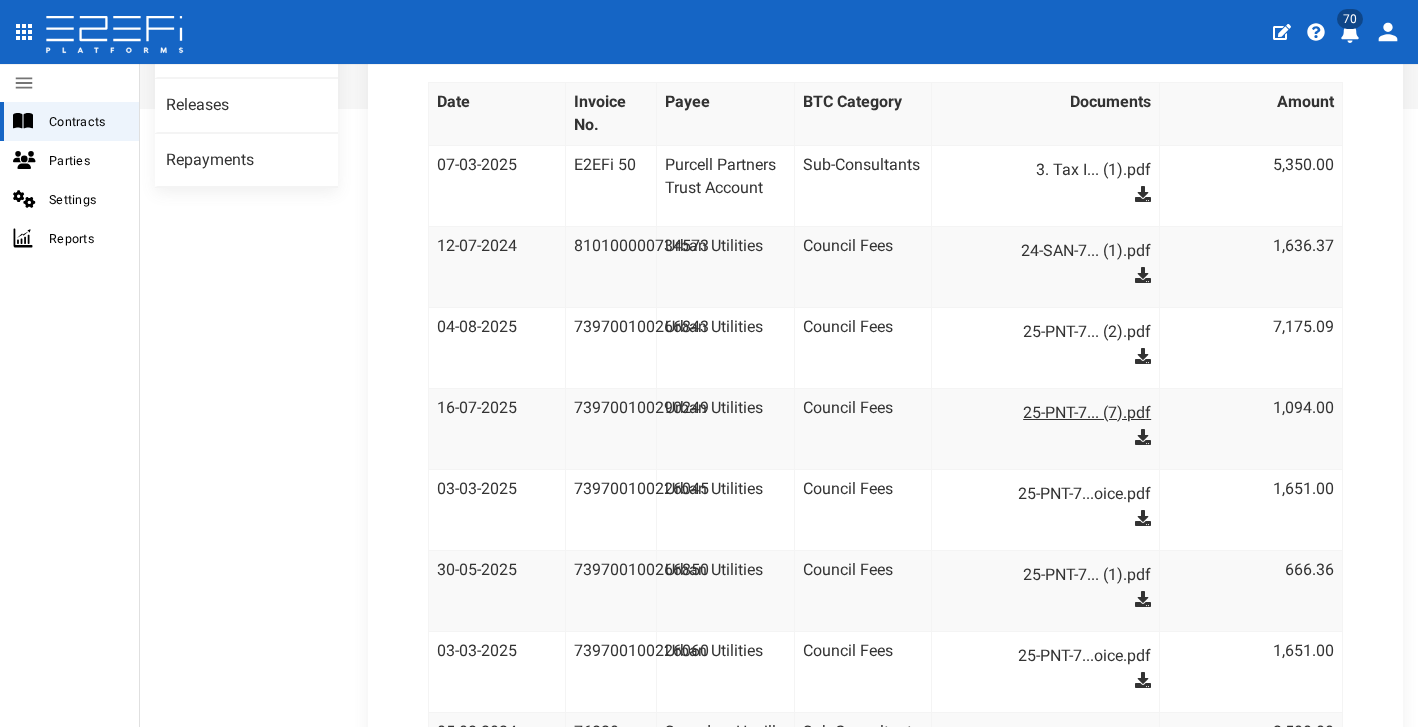click on "25-PNT-7... (7).pdf" at bounding box center (1056, 413) 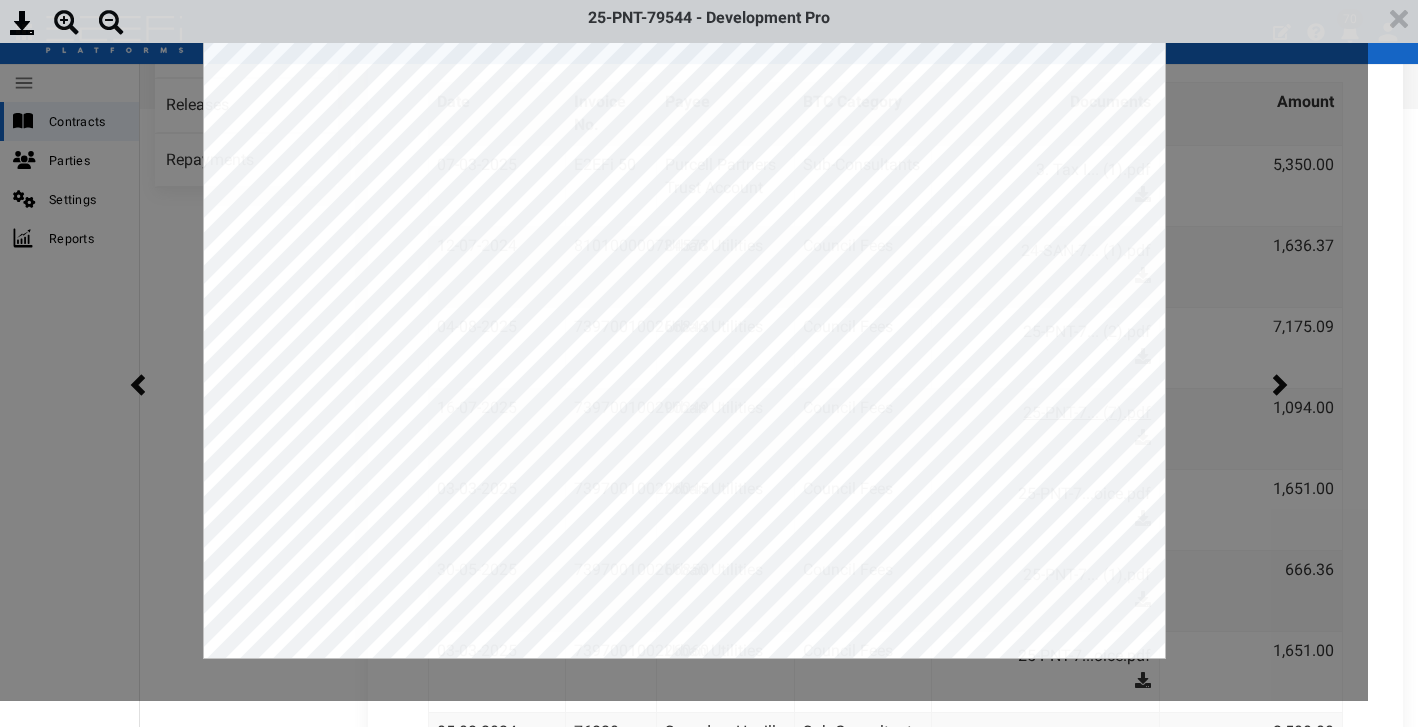 scroll, scrollTop: 0, scrollLeft: 0, axis: both 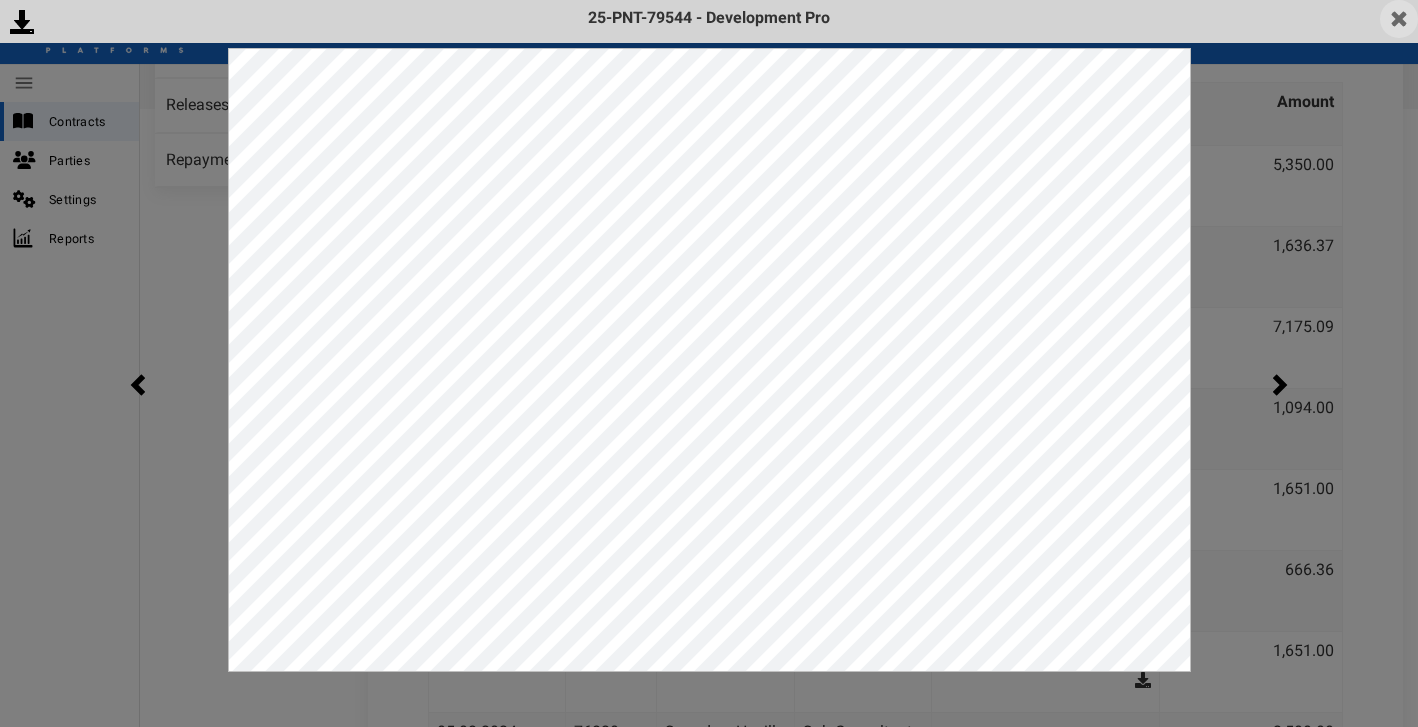 click at bounding box center [1399, 19] 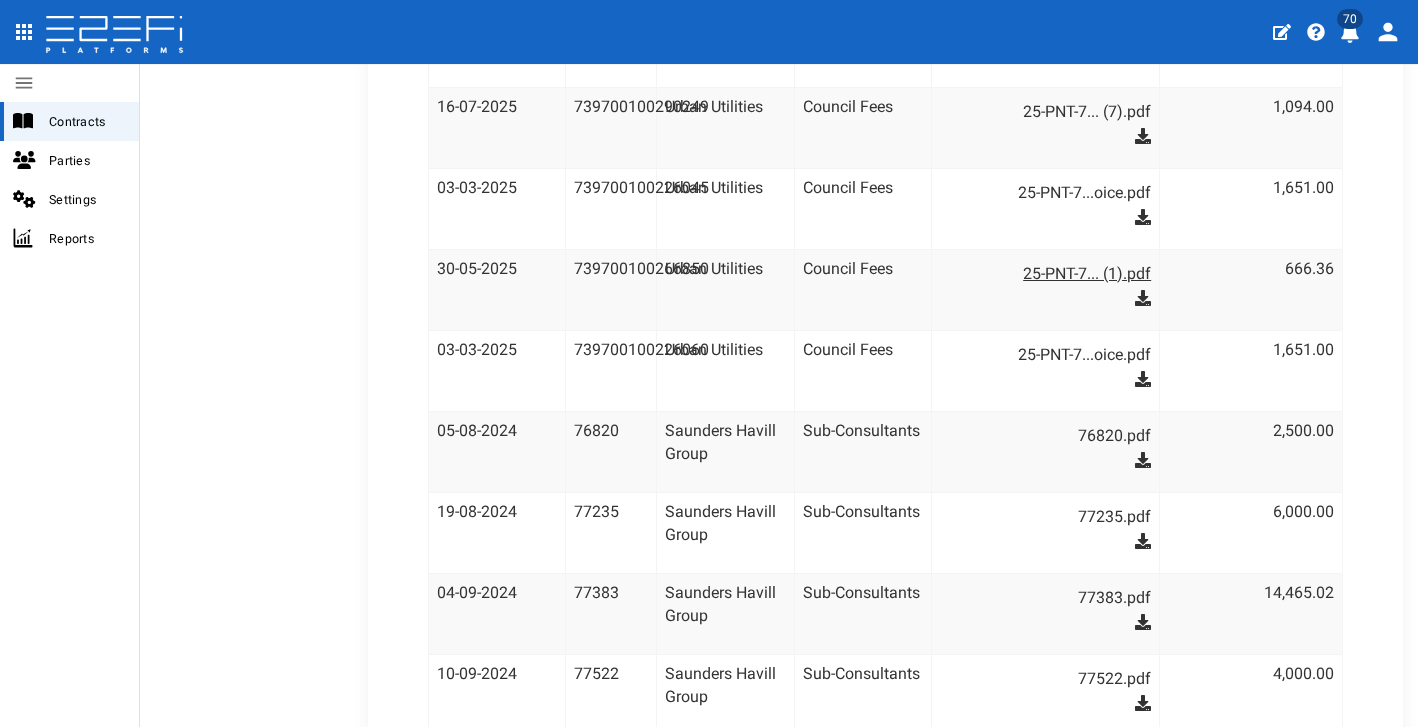 scroll, scrollTop: 1036, scrollLeft: 0, axis: vertical 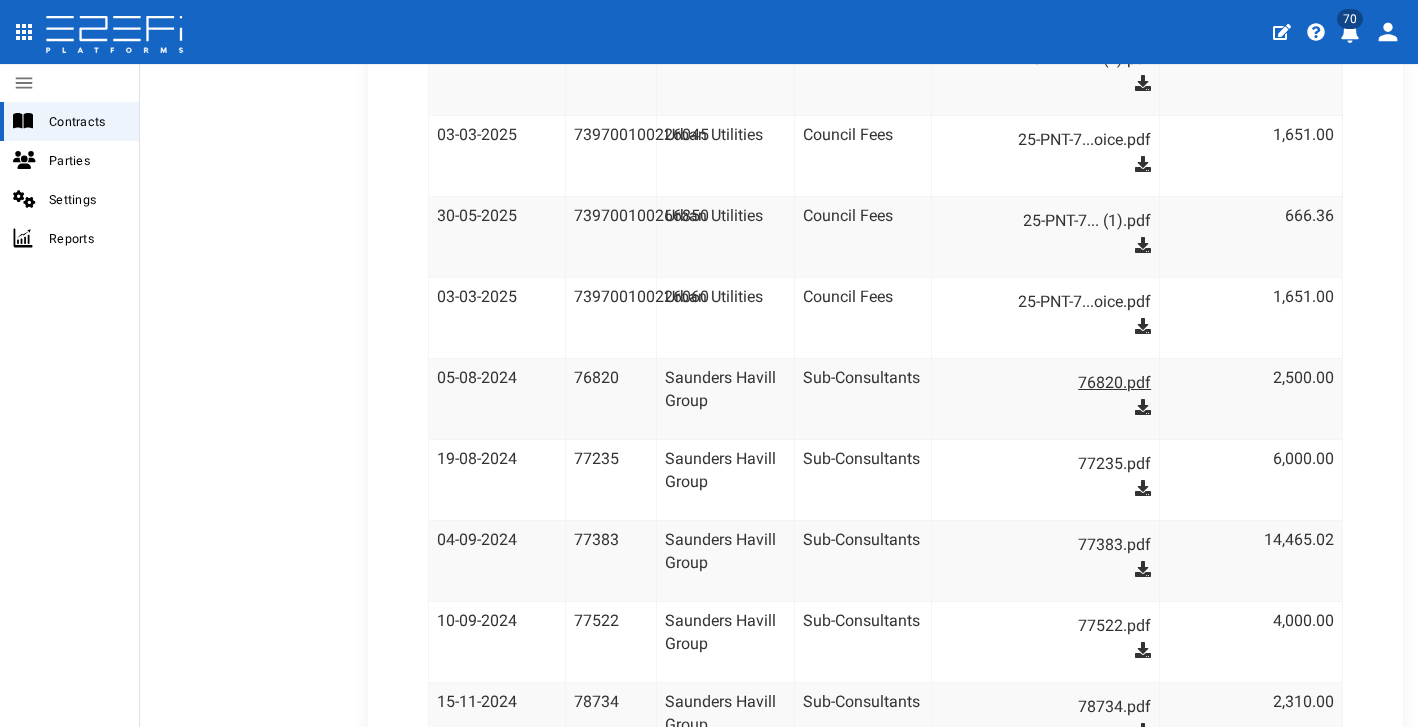click on "76820.pdf" at bounding box center [1056, 383] 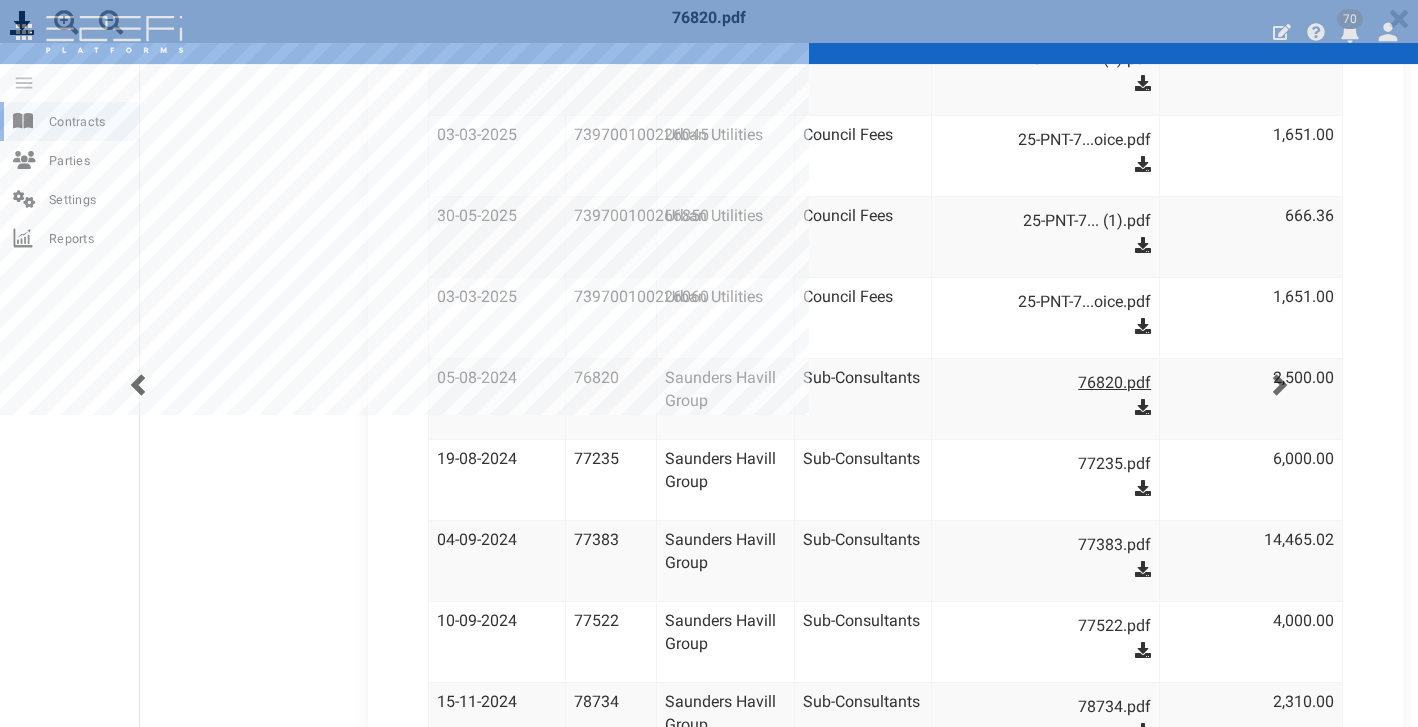 scroll, scrollTop: 0, scrollLeft: 0, axis: both 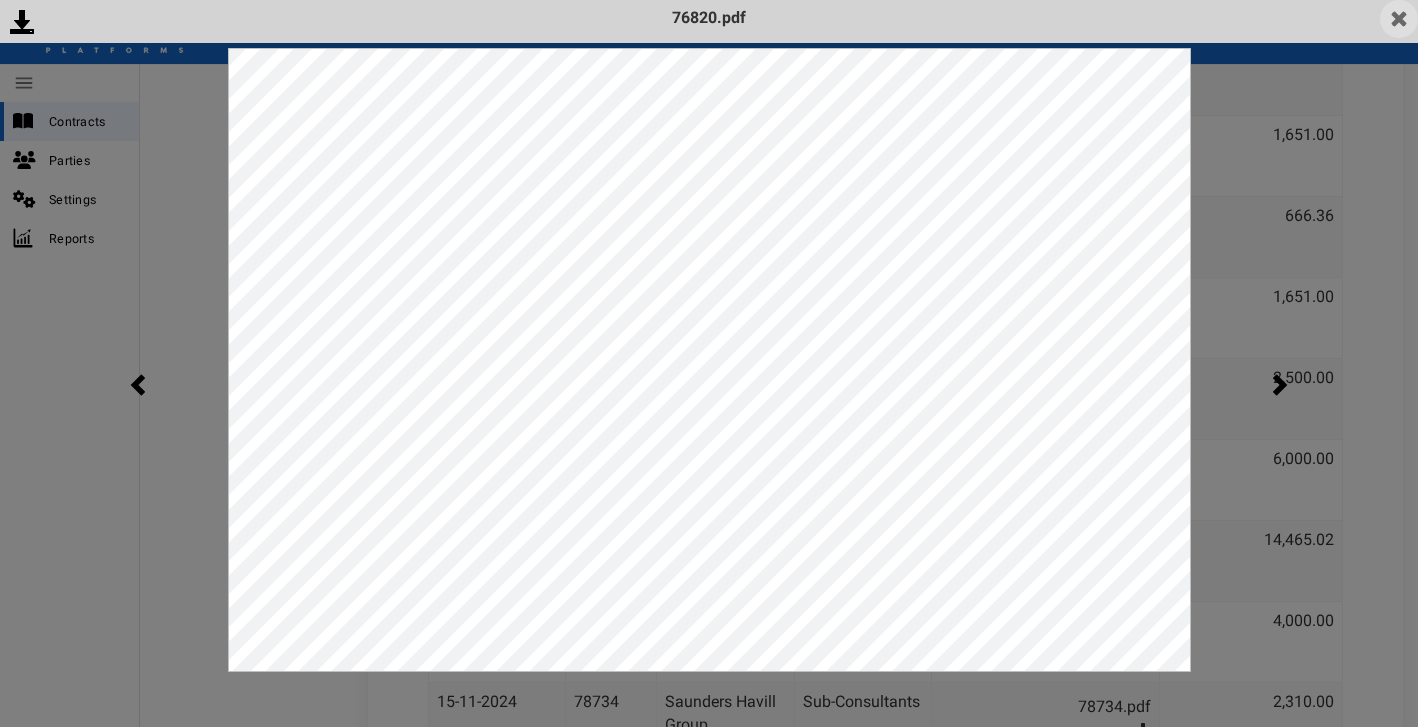 click at bounding box center [1399, 19] 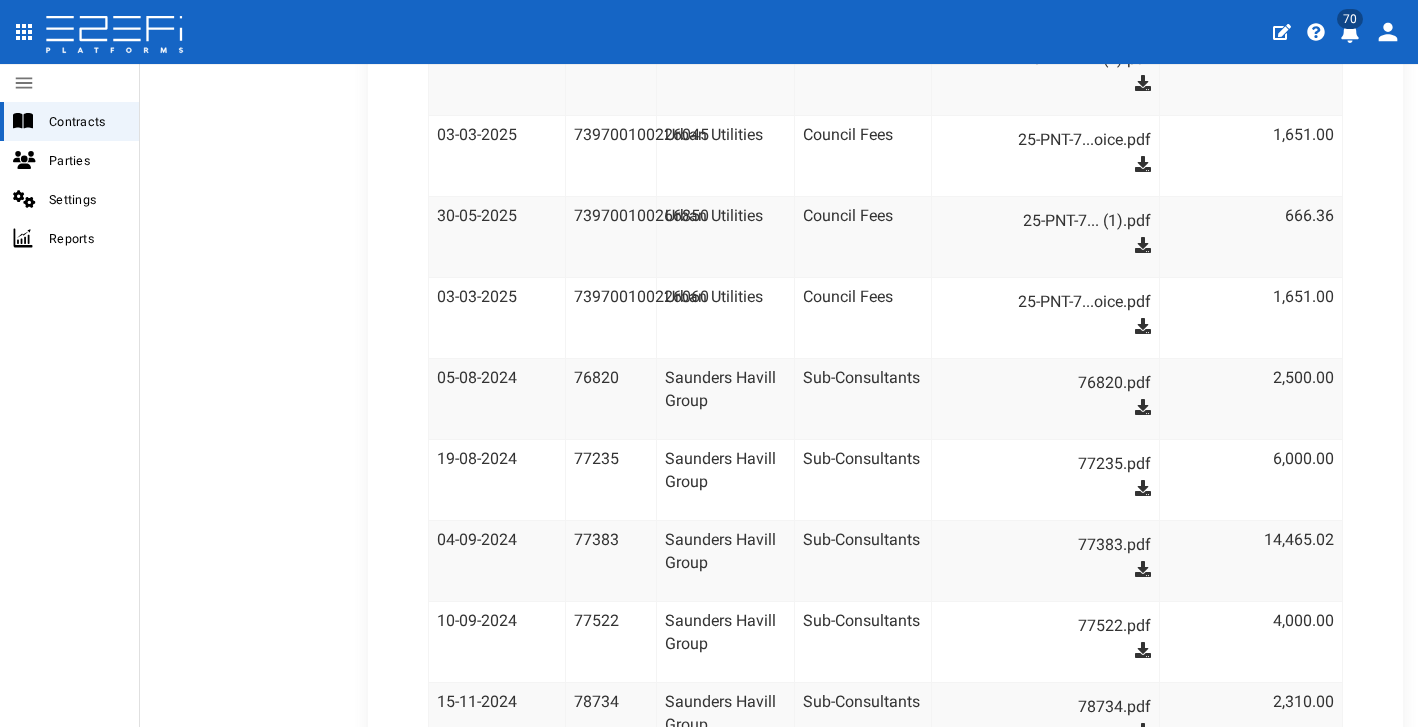 scroll, scrollTop: 1240, scrollLeft: 0, axis: vertical 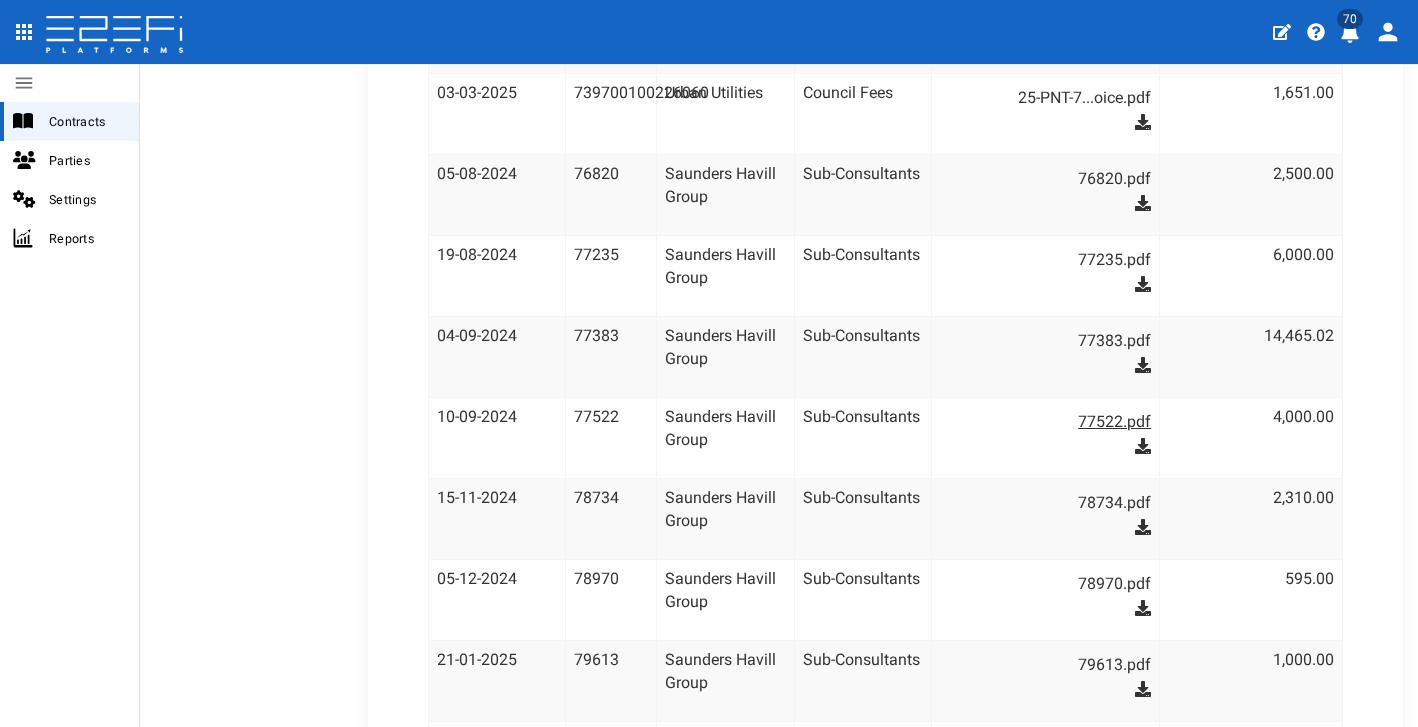 click on "77522.pdf" at bounding box center (1056, 422) 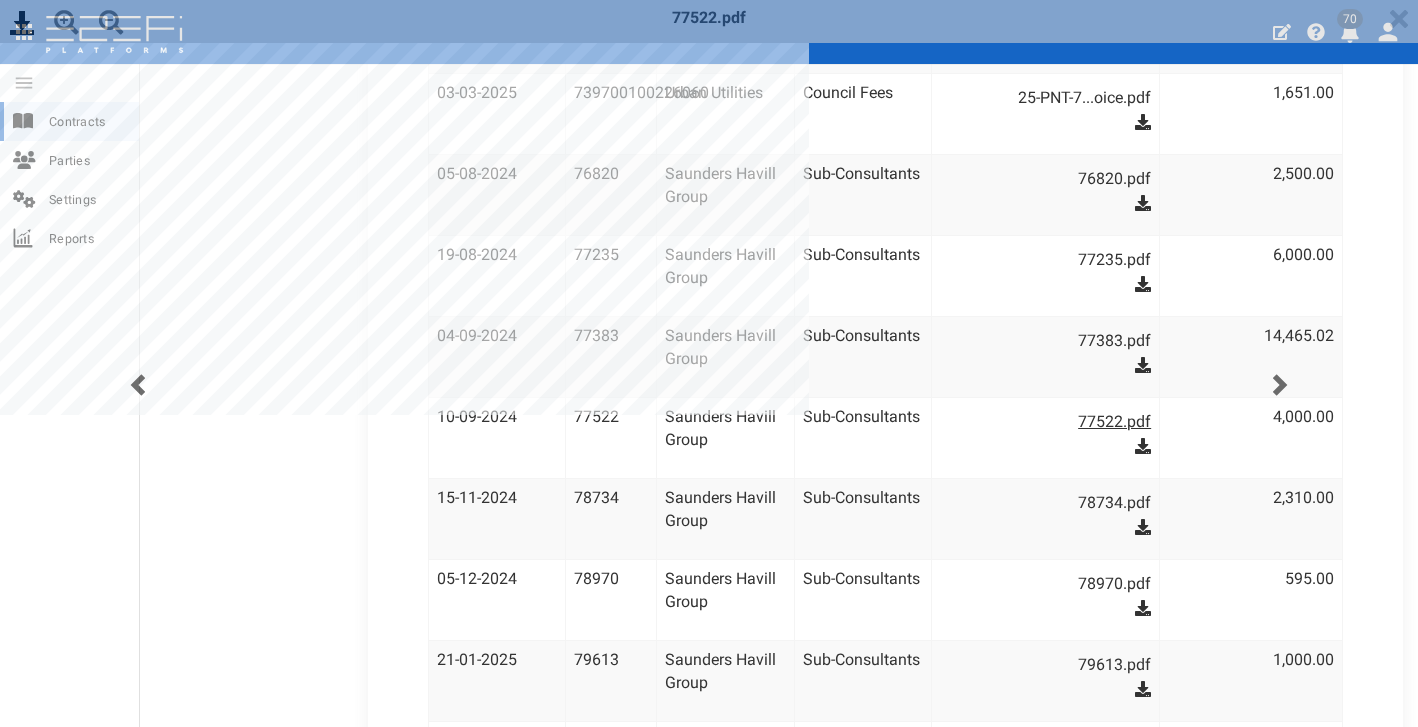 scroll, scrollTop: 0, scrollLeft: 0, axis: both 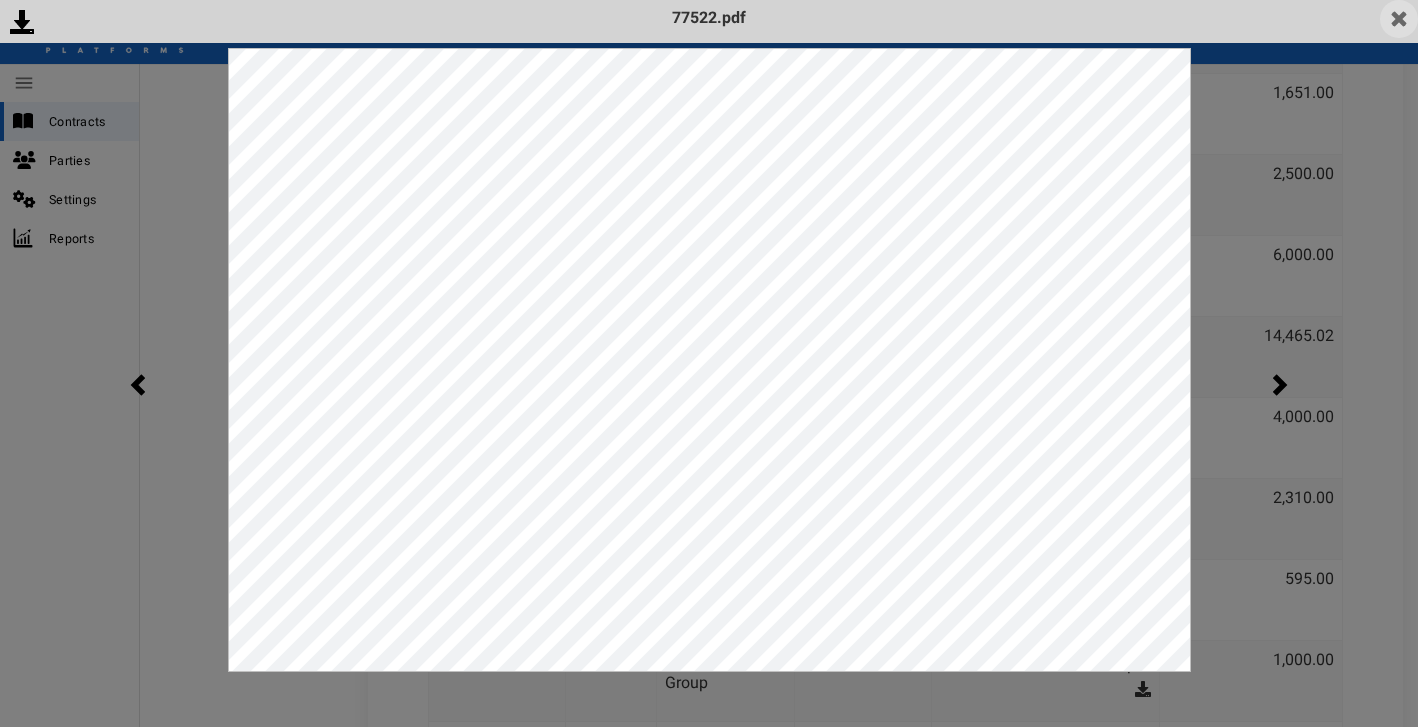 click at bounding box center (1399, 19) 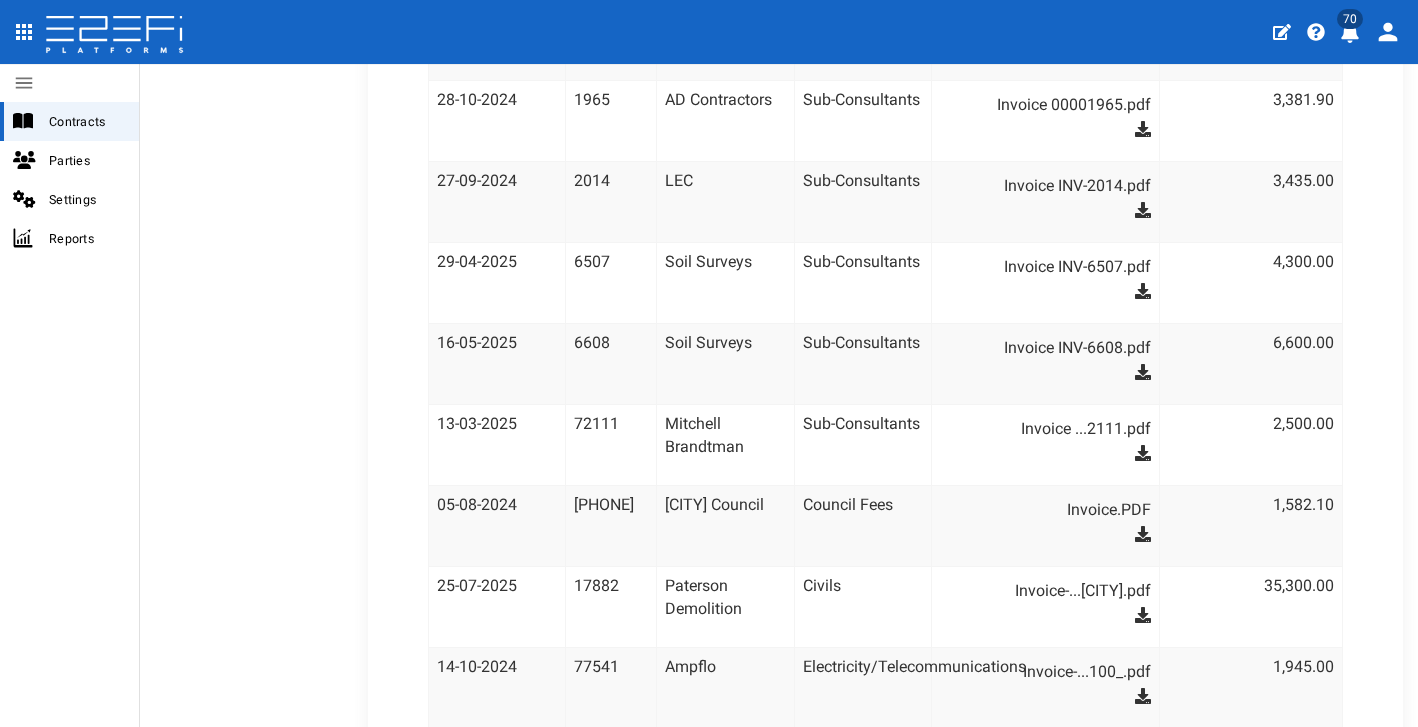 scroll, scrollTop: 5329, scrollLeft: 0, axis: vertical 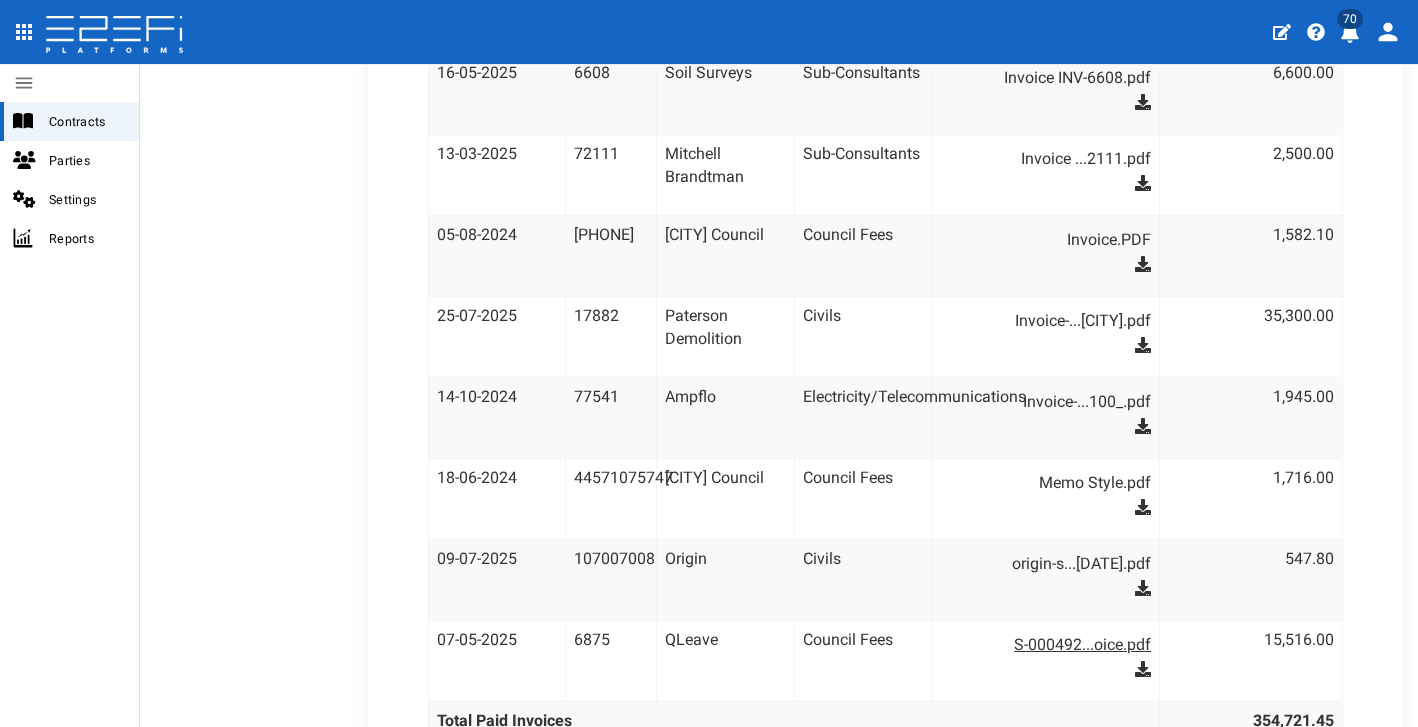 click on "S-000492...oice.pdf" at bounding box center (1056, 645) 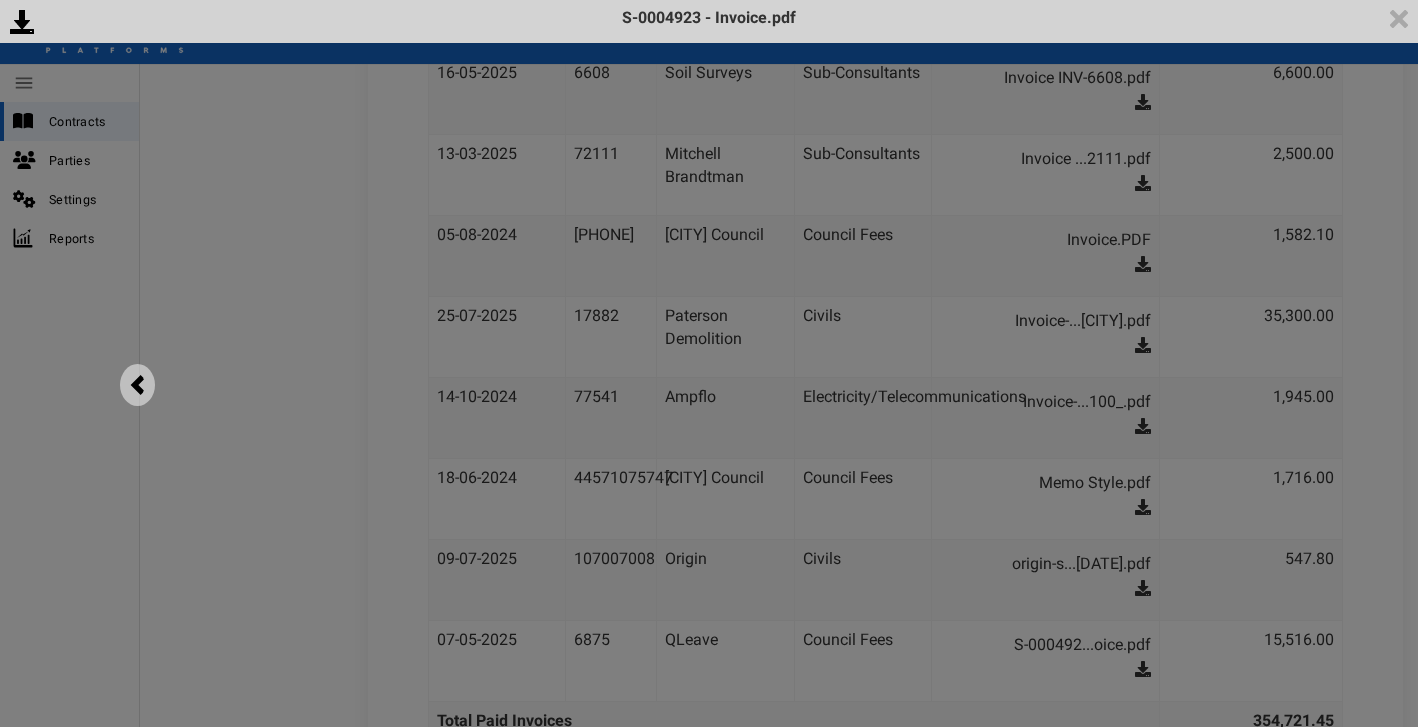 click at bounding box center (137, 385) 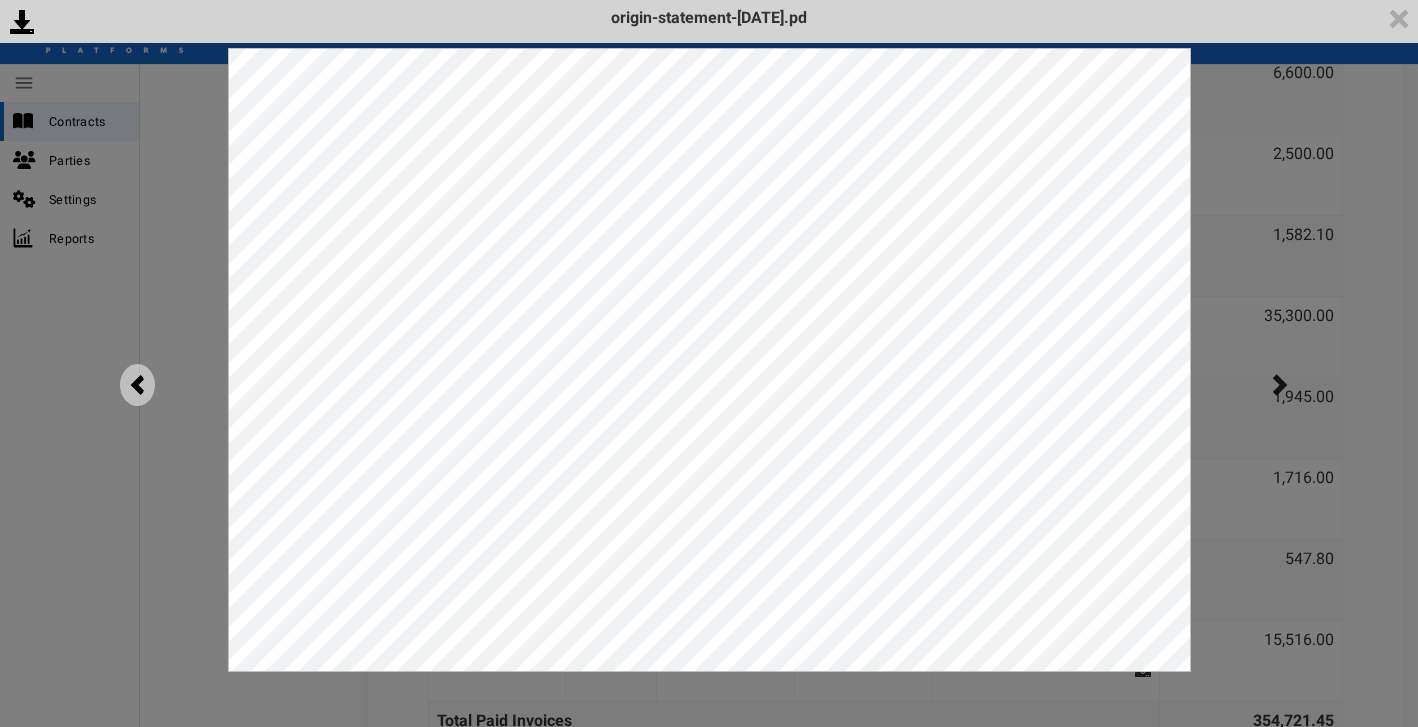 scroll, scrollTop: 0, scrollLeft: 0, axis: both 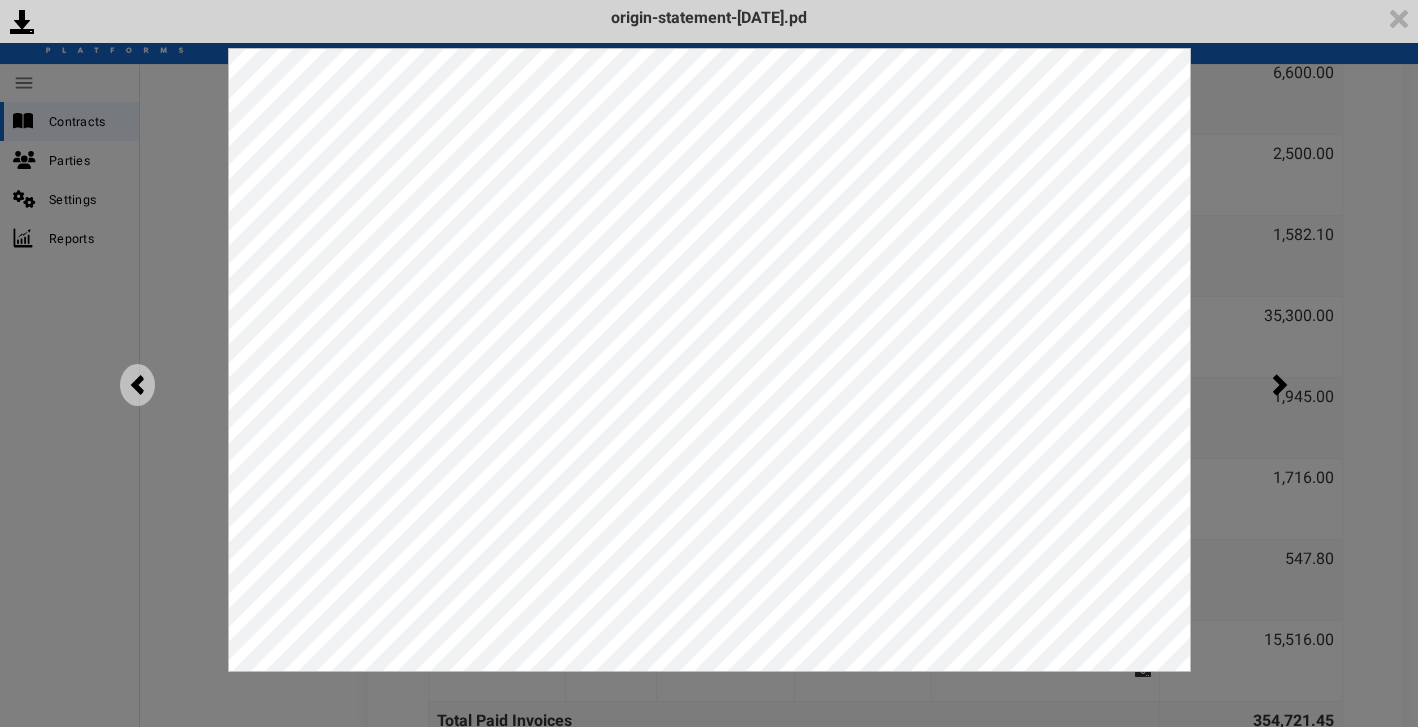 click at bounding box center [137, 385] 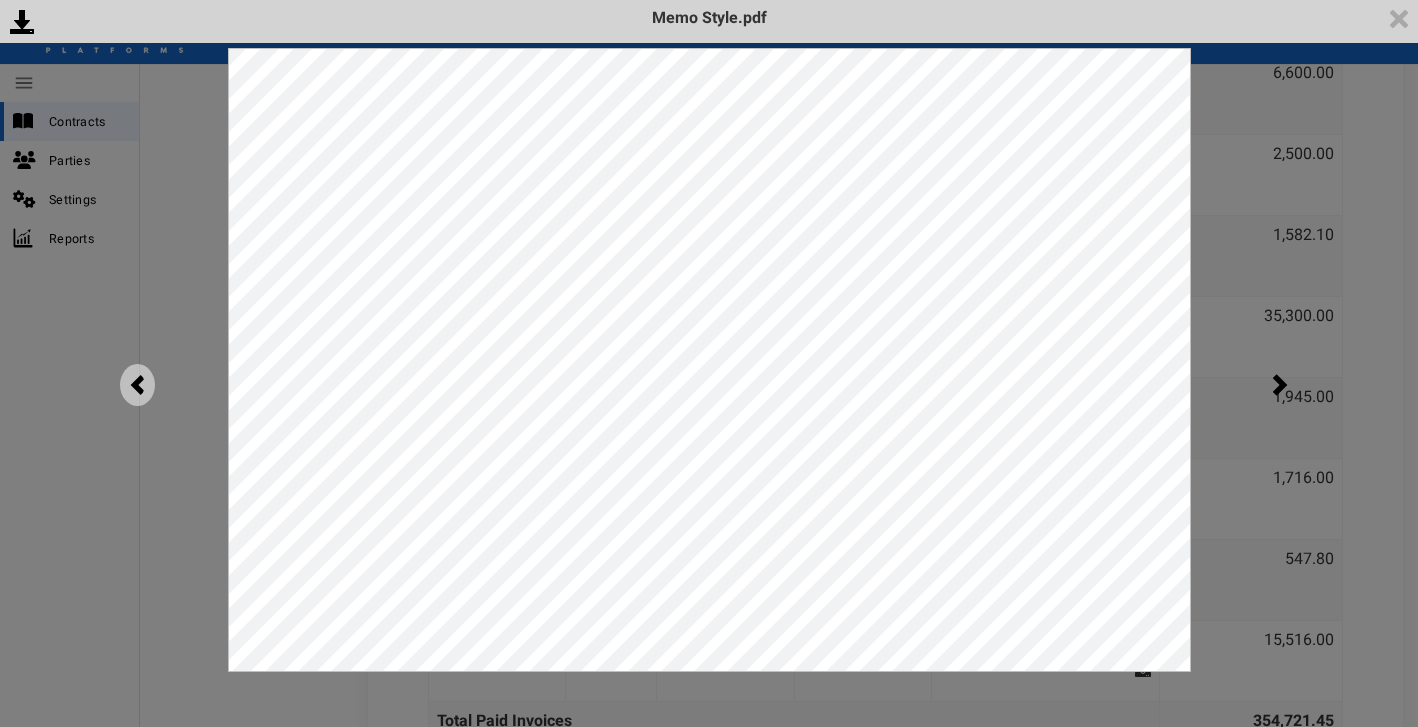 scroll, scrollTop: 0, scrollLeft: 0, axis: both 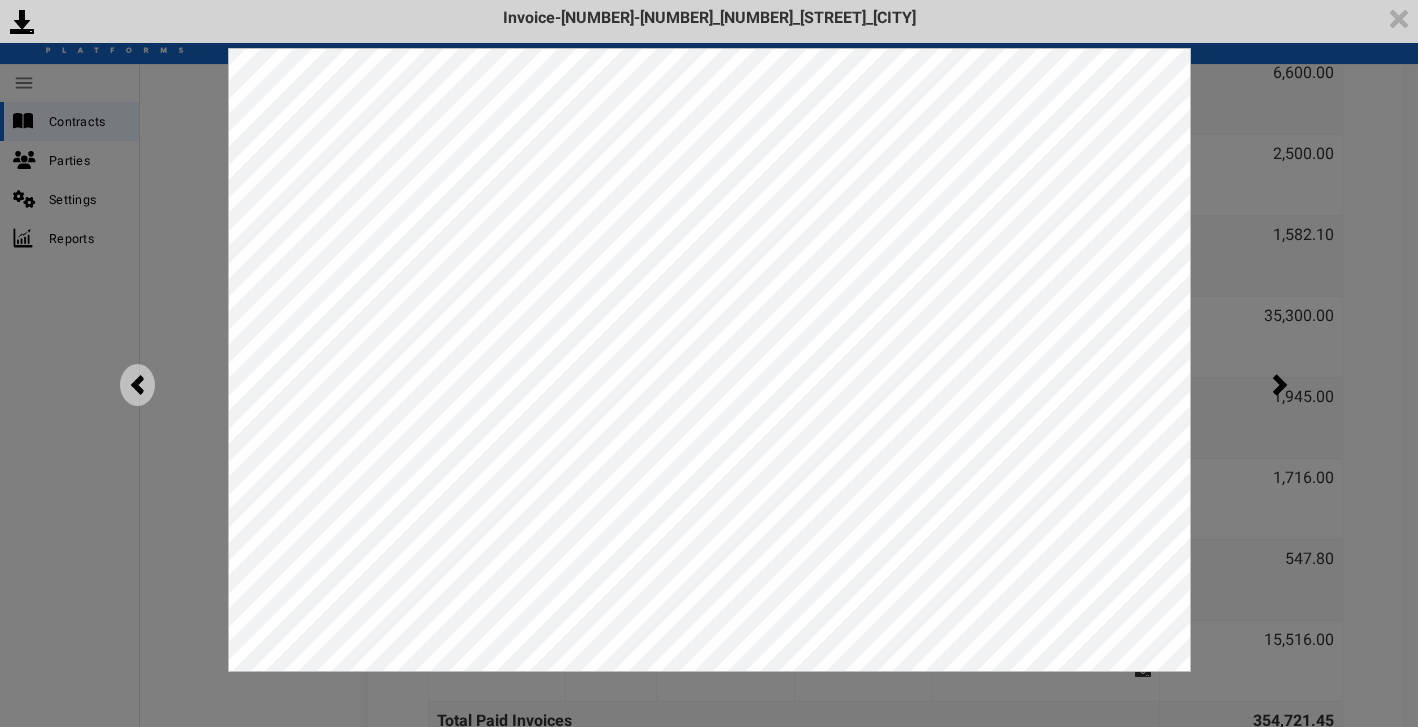 click at bounding box center (137, 385) 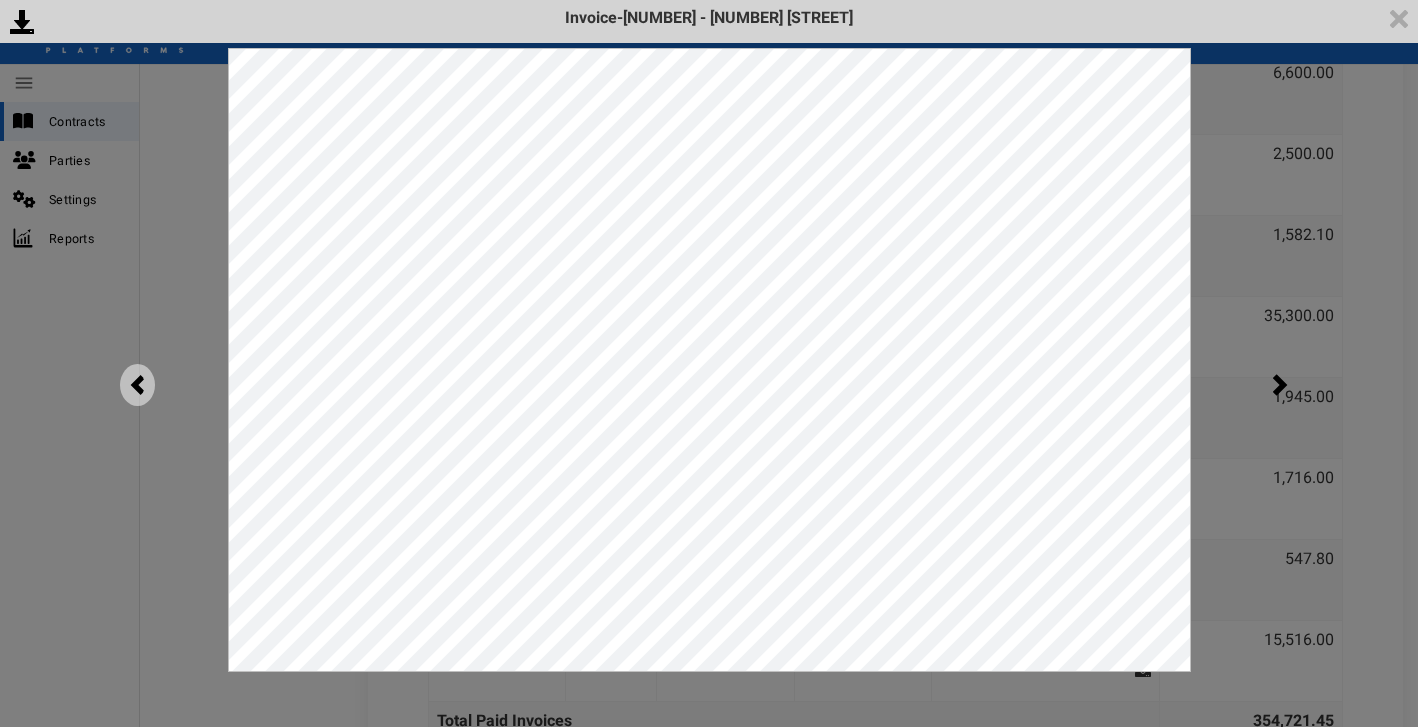 scroll, scrollTop: 0, scrollLeft: 0, axis: both 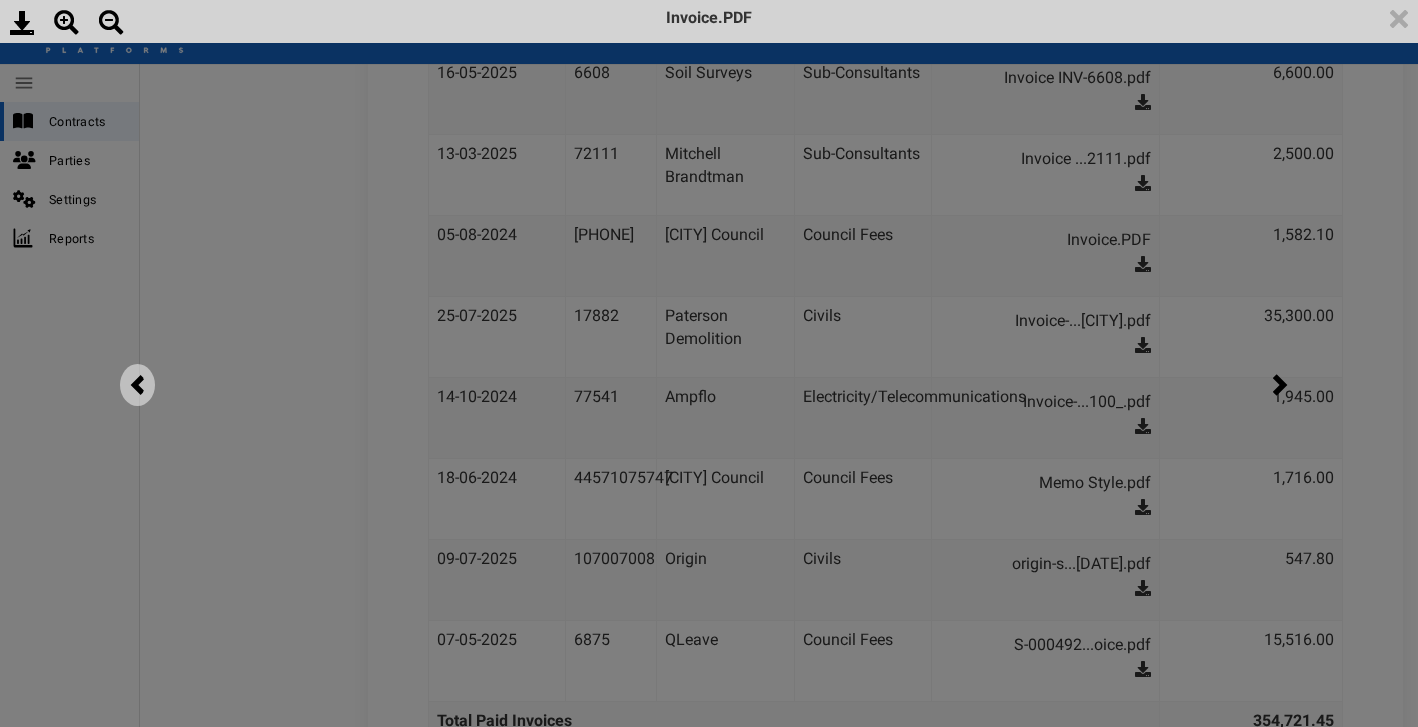 click at bounding box center (137, 385) 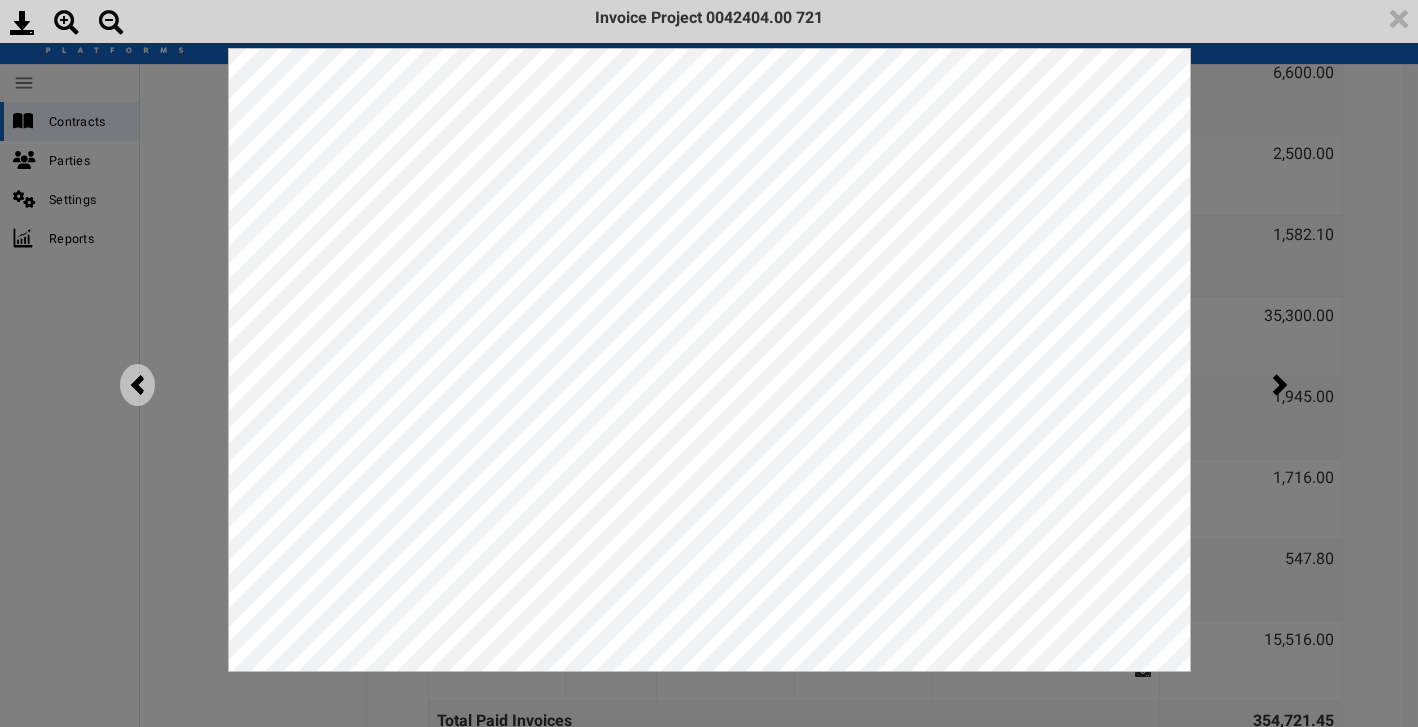 scroll, scrollTop: 0, scrollLeft: 0, axis: both 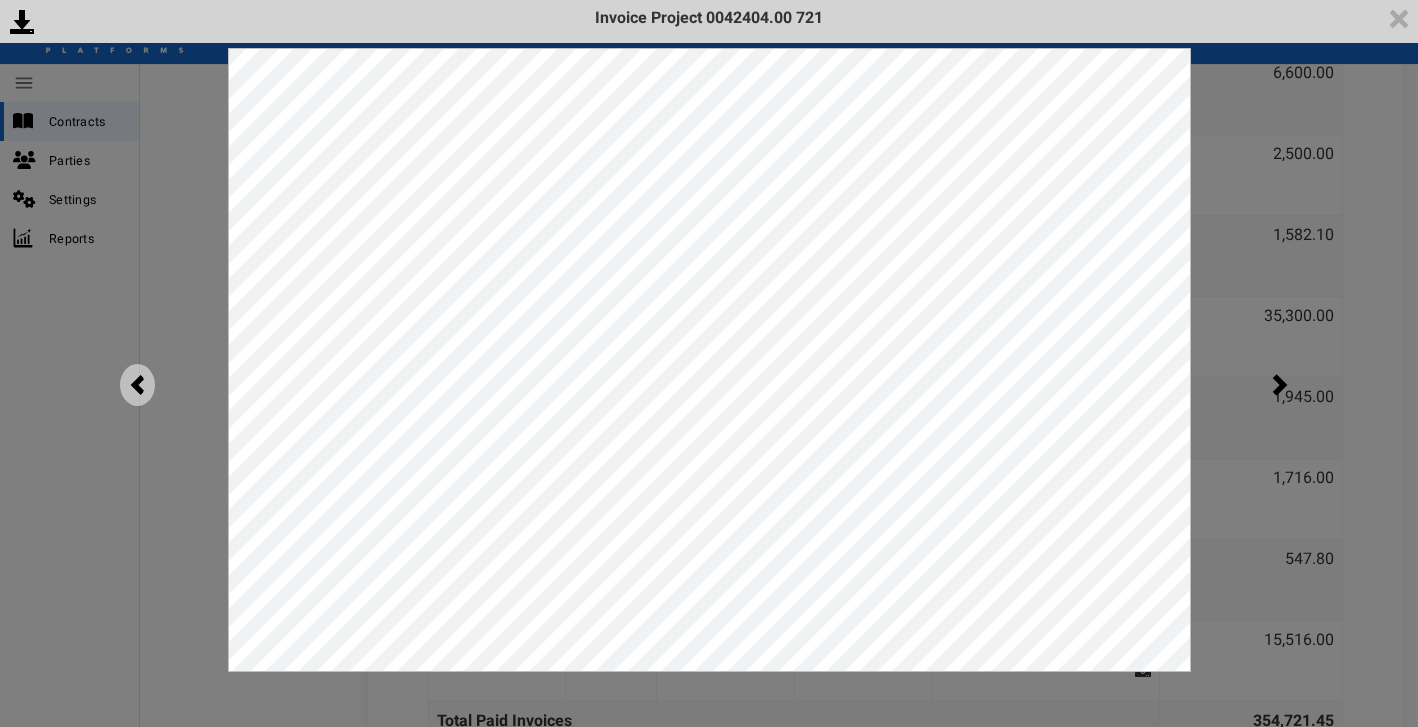 click at bounding box center [137, 385] 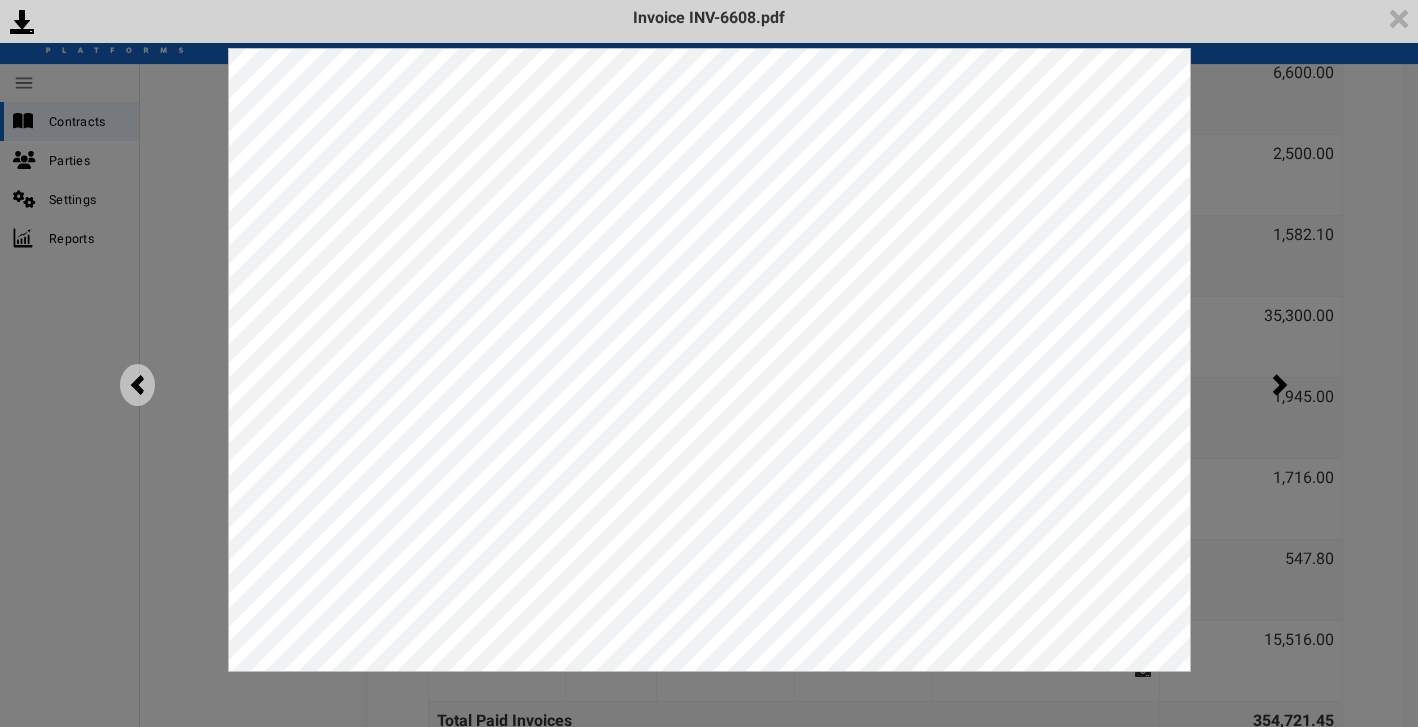 scroll, scrollTop: 0, scrollLeft: 0, axis: both 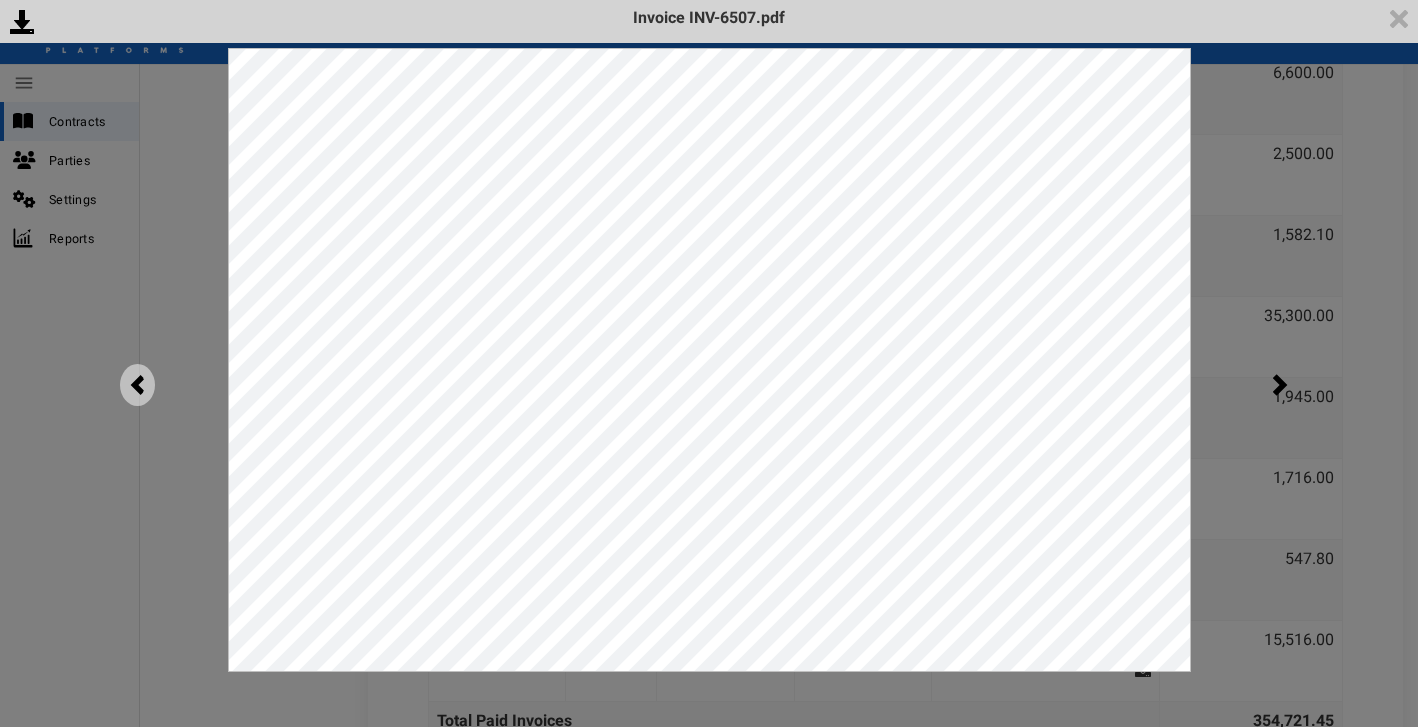 click at bounding box center [137, 385] 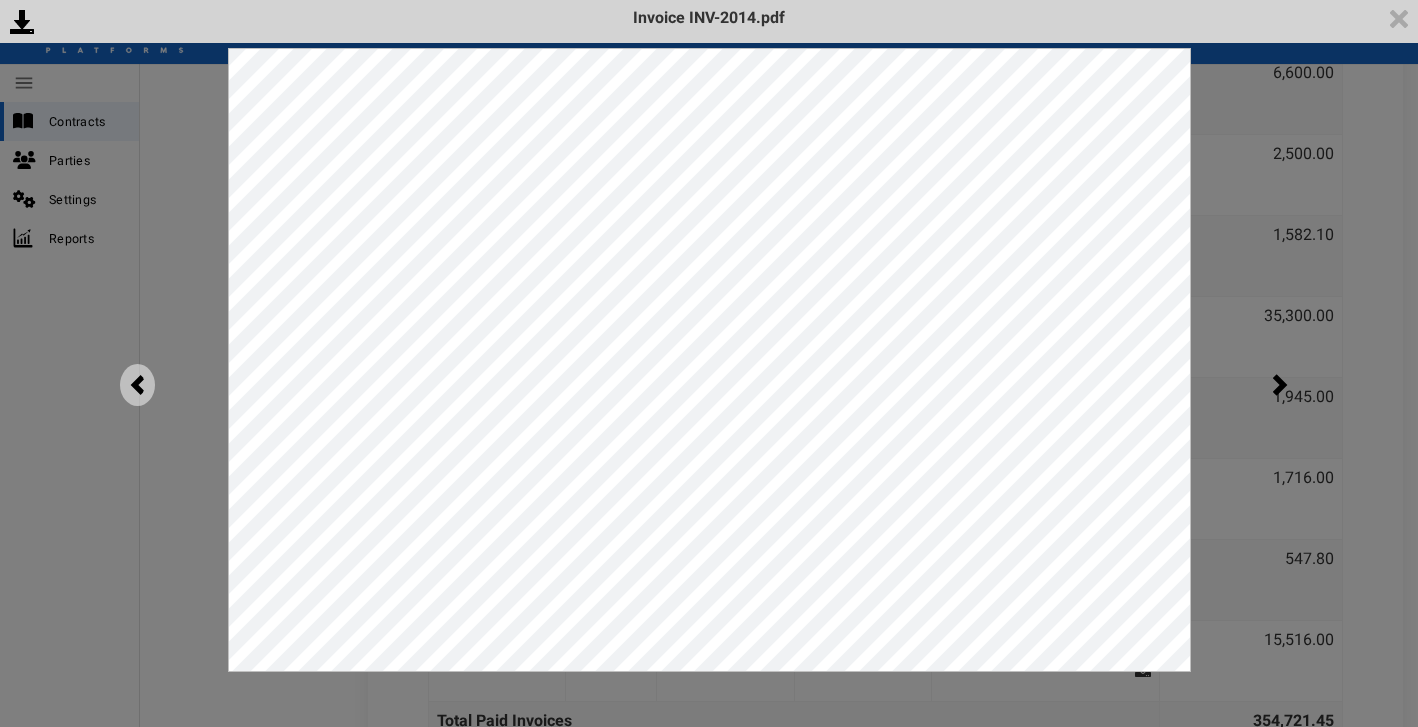 scroll, scrollTop: 0, scrollLeft: 0, axis: both 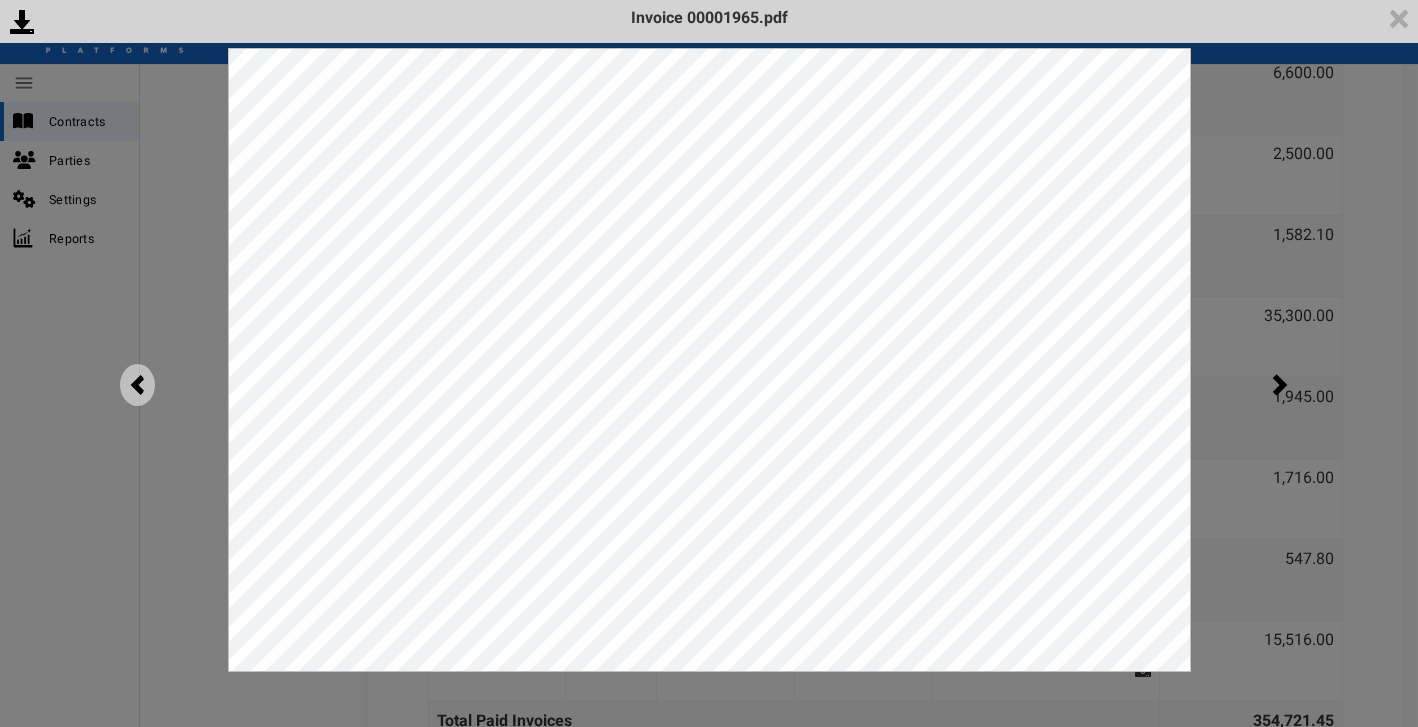 click at bounding box center (137, 385) 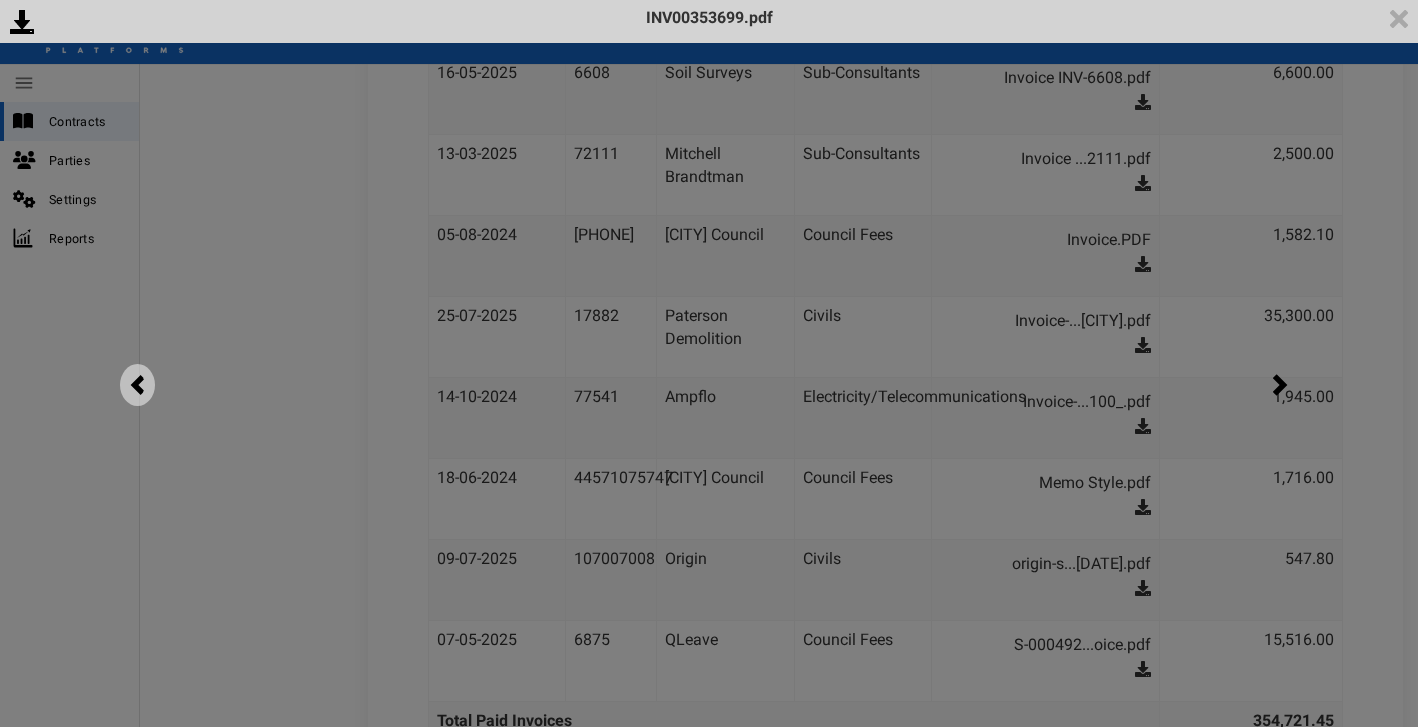 click at bounding box center [137, 385] 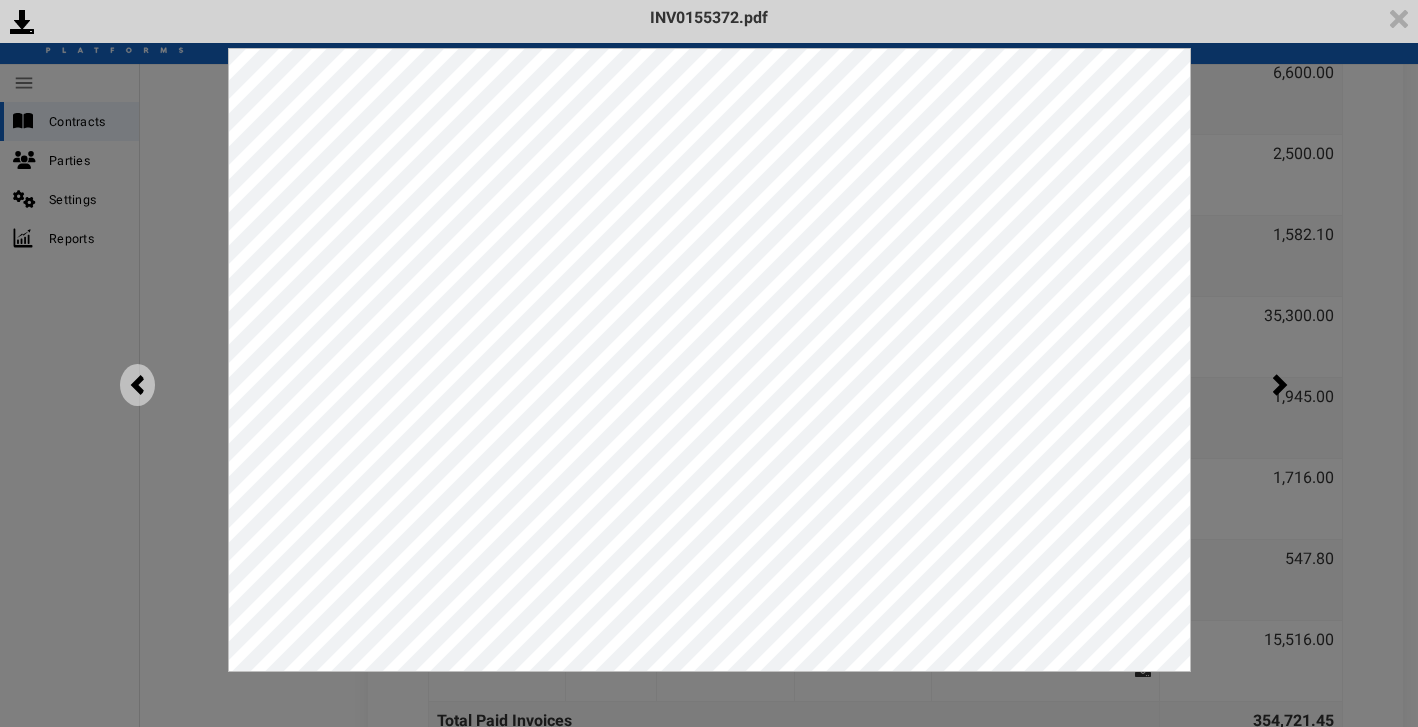 scroll, scrollTop: 0, scrollLeft: 0, axis: both 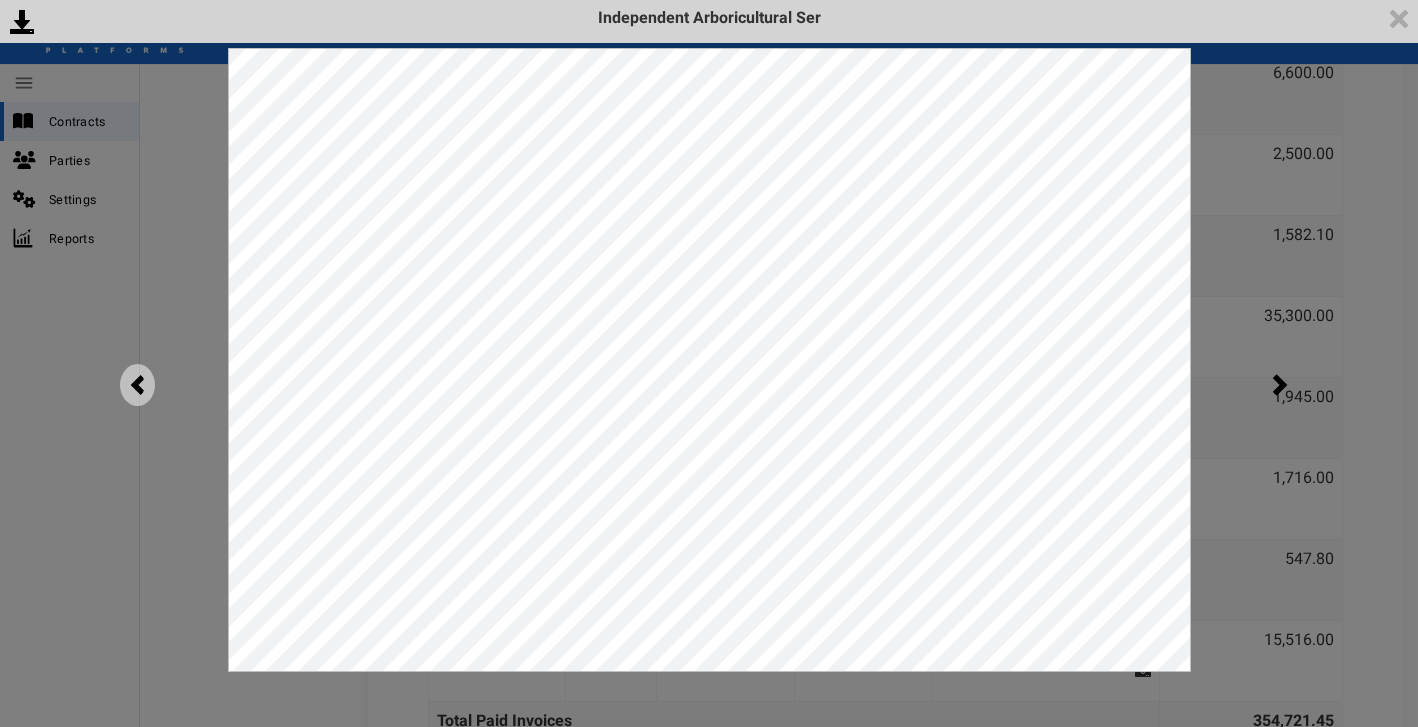 click at bounding box center (137, 385) 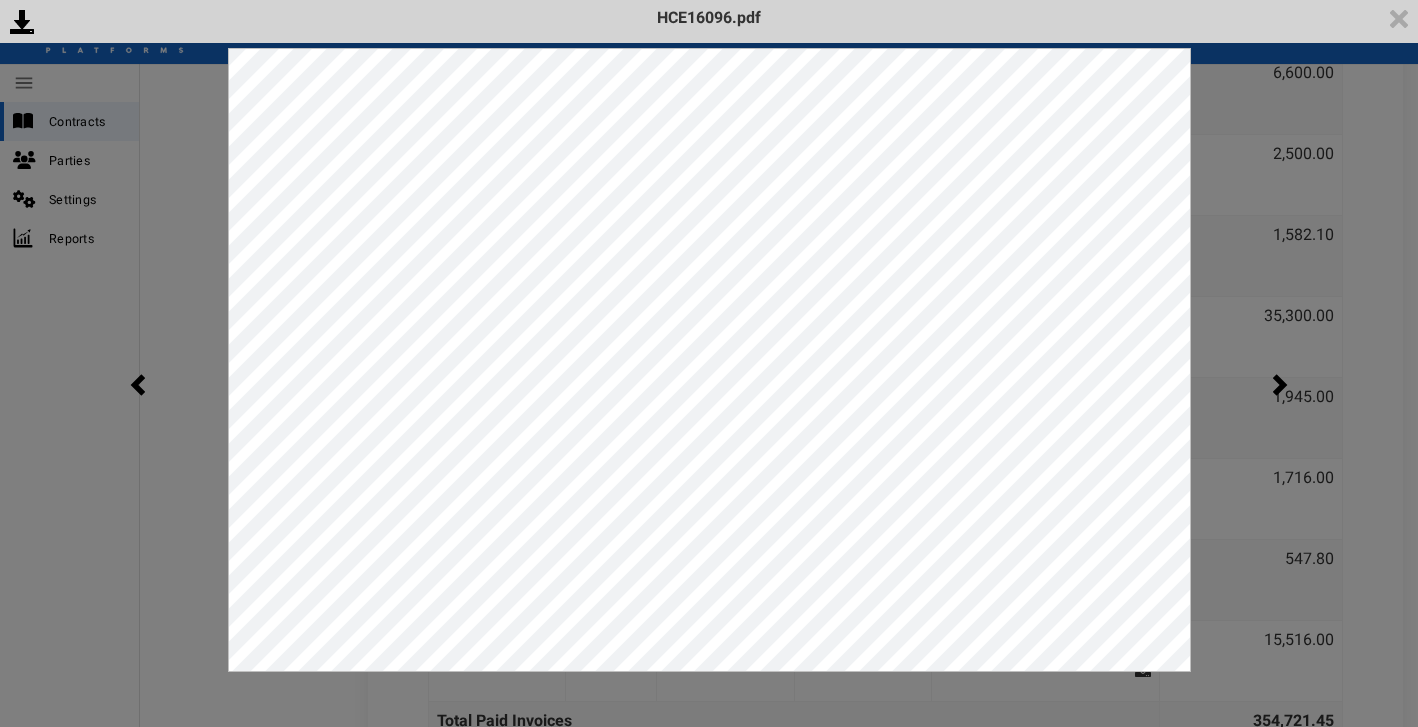 scroll, scrollTop: 0, scrollLeft: 0, axis: both 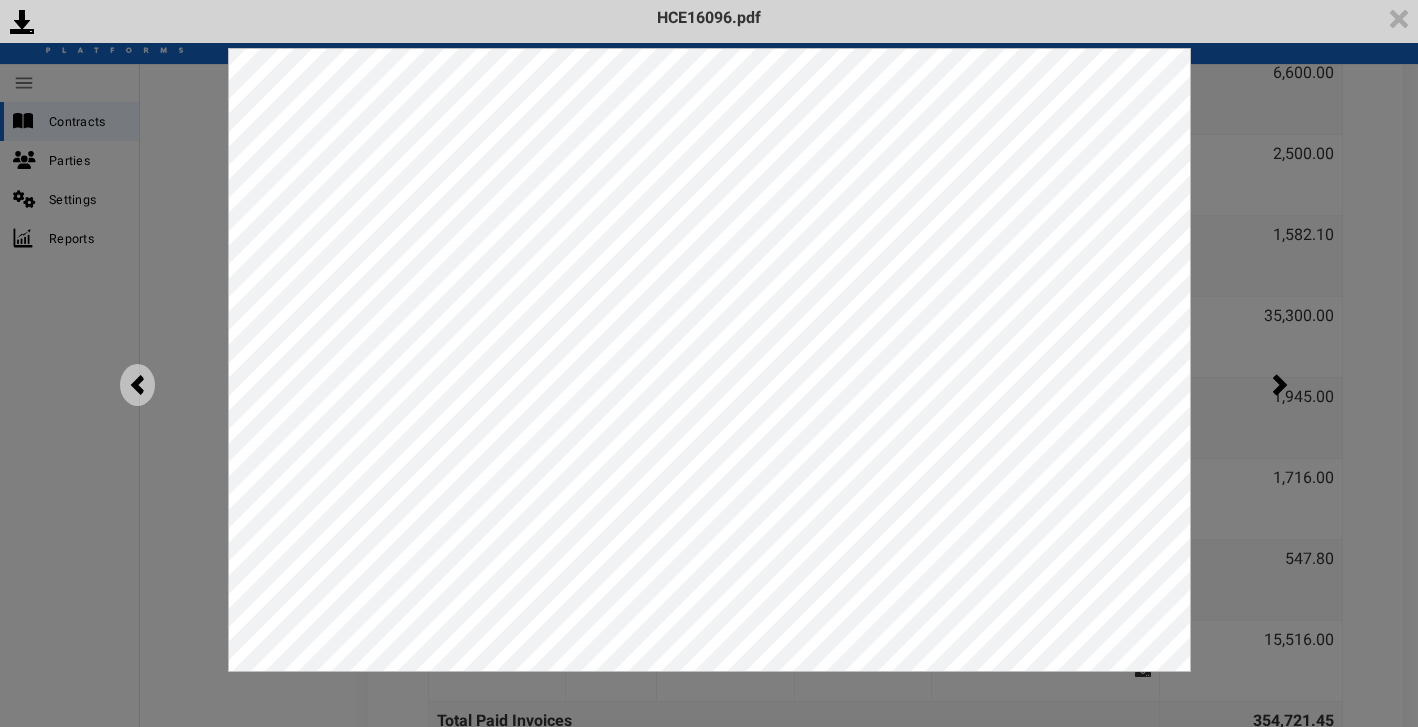 click at bounding box center (137, 385) 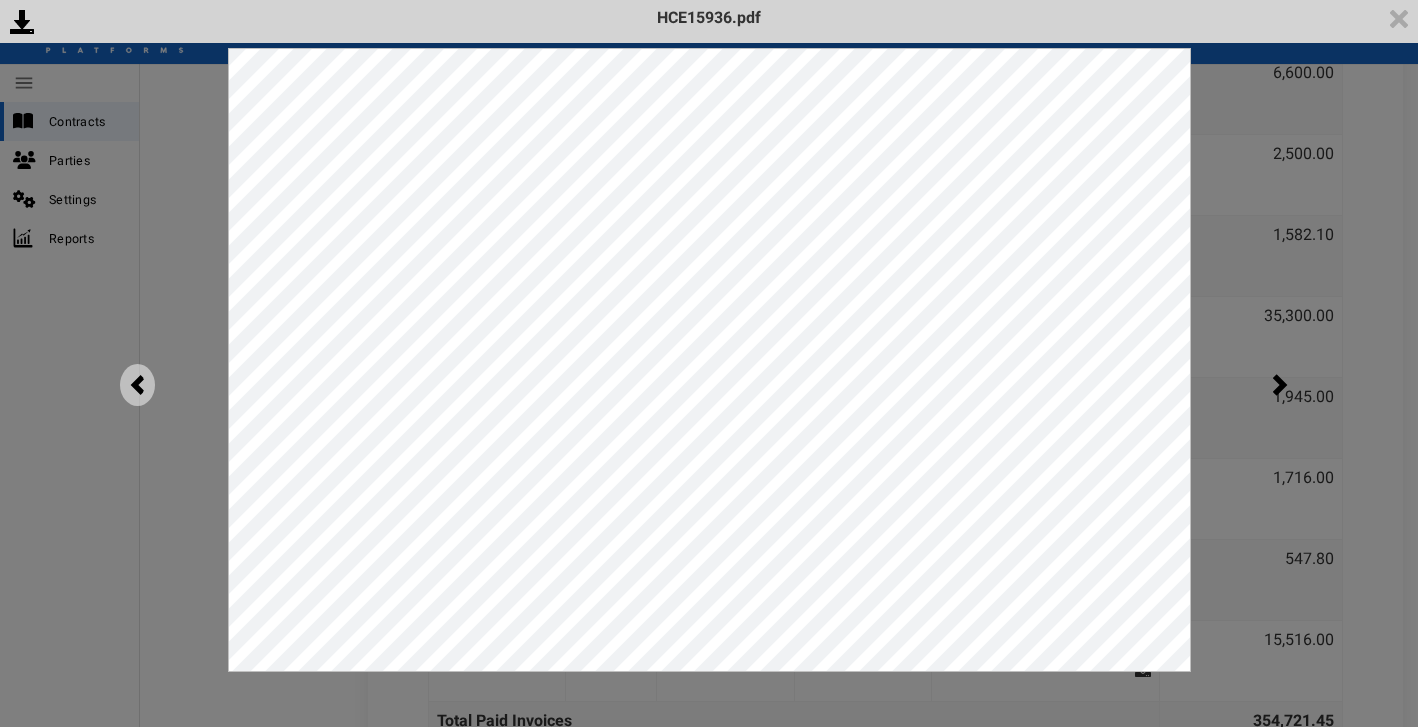scroll, scrollTop: 0, scrollLeft: 0, axis: both 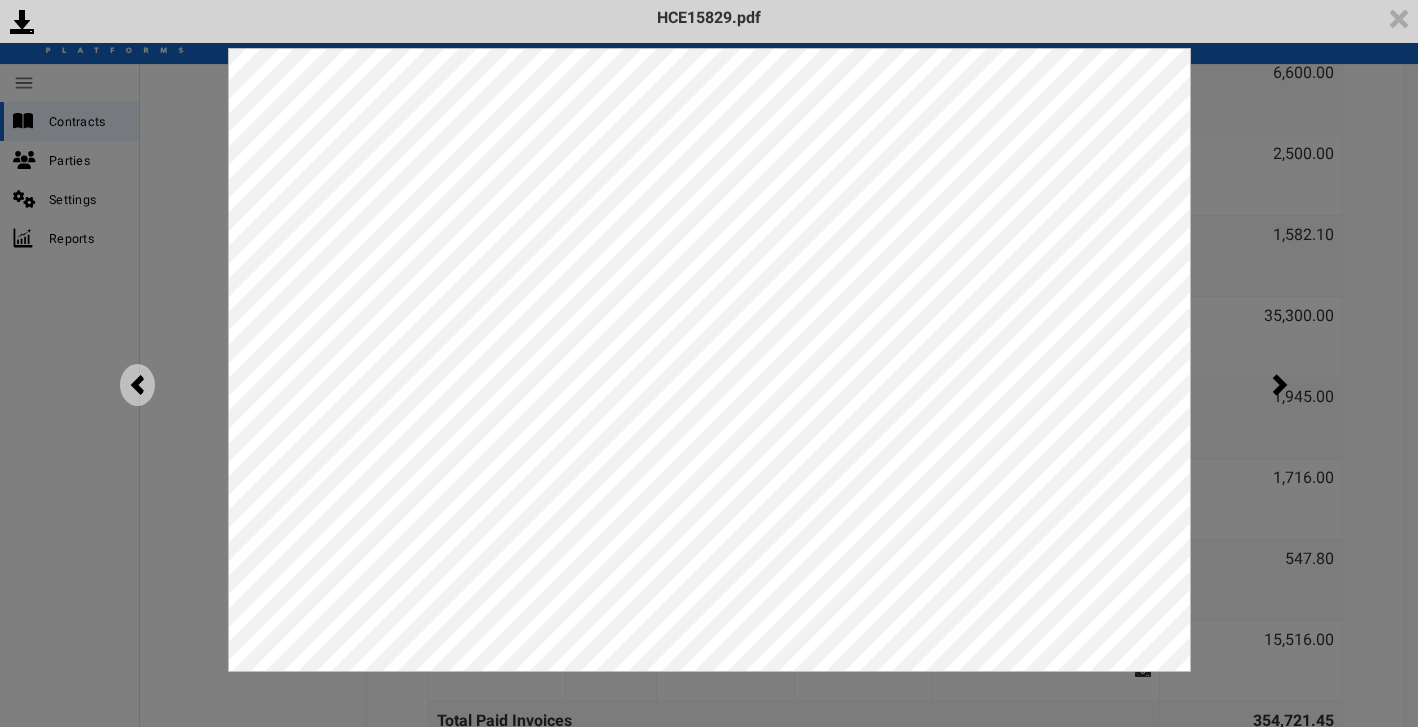 click at bounding box center [137, 385] 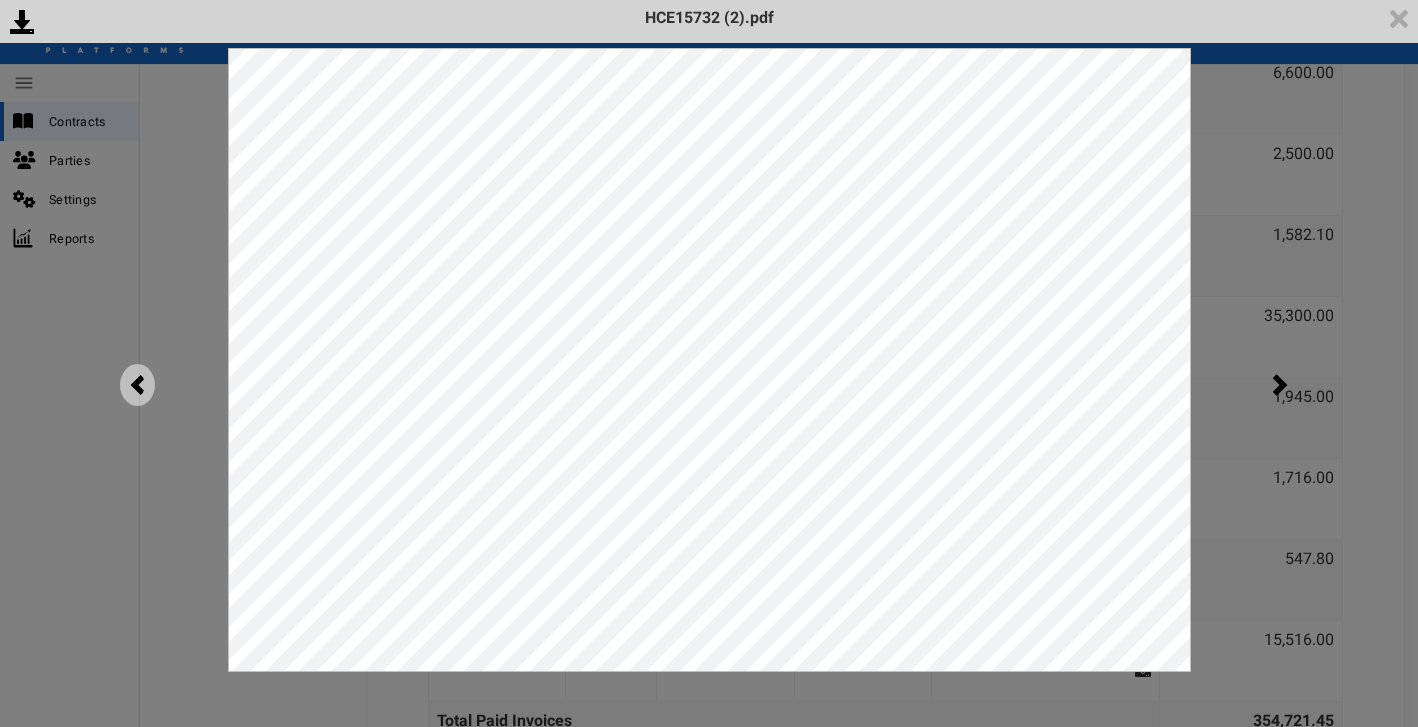 scroll, scrollTop: 0, scrollLeft: 0, axis: both 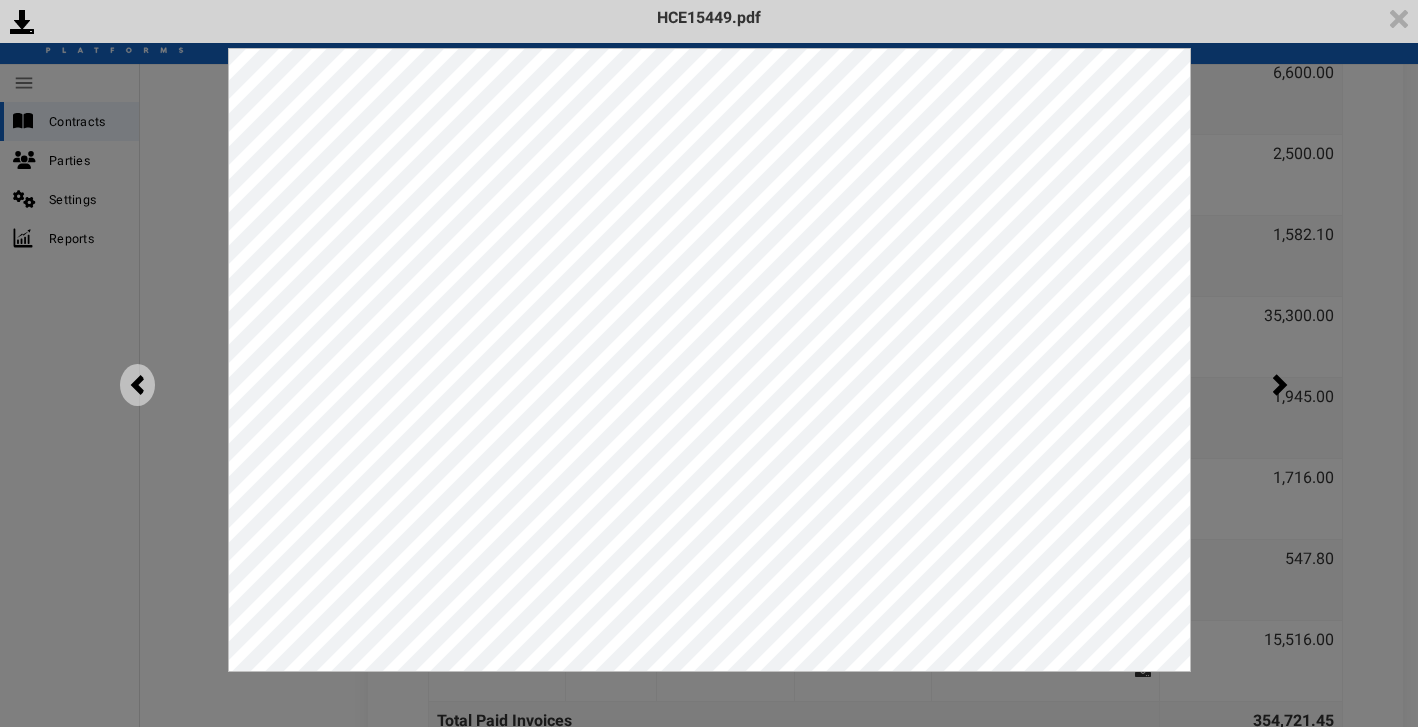 click at bounding box center [137, 385] 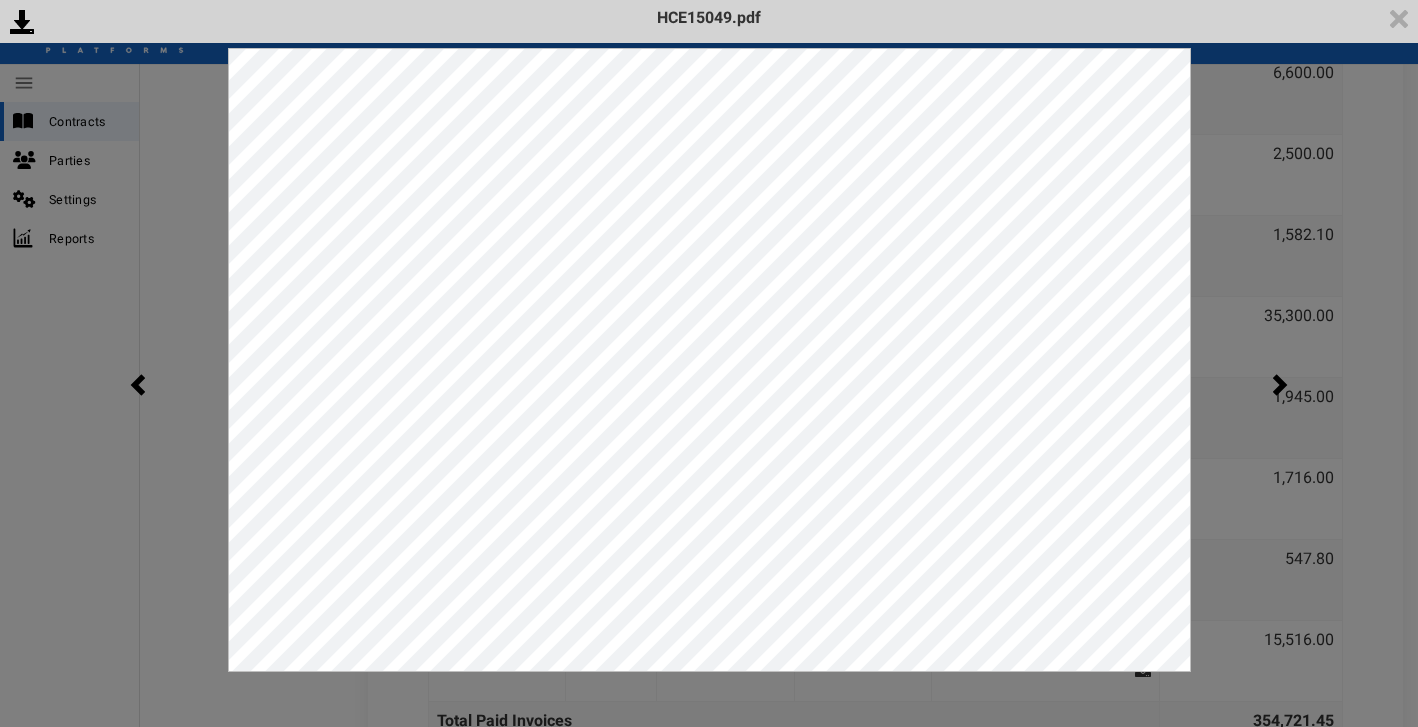 scroll, scrollTop: 0, scrollLeft: 0, axis: both 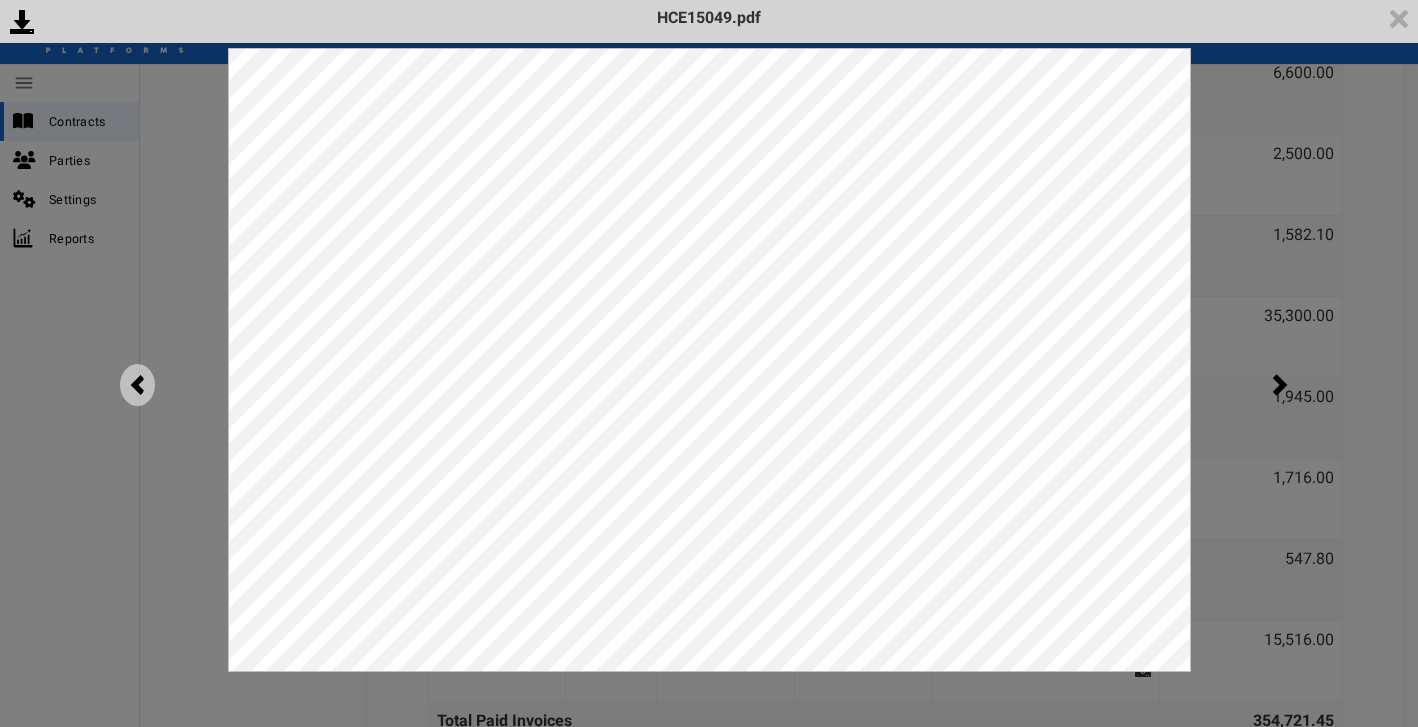 click at bounding box center [137, 385] 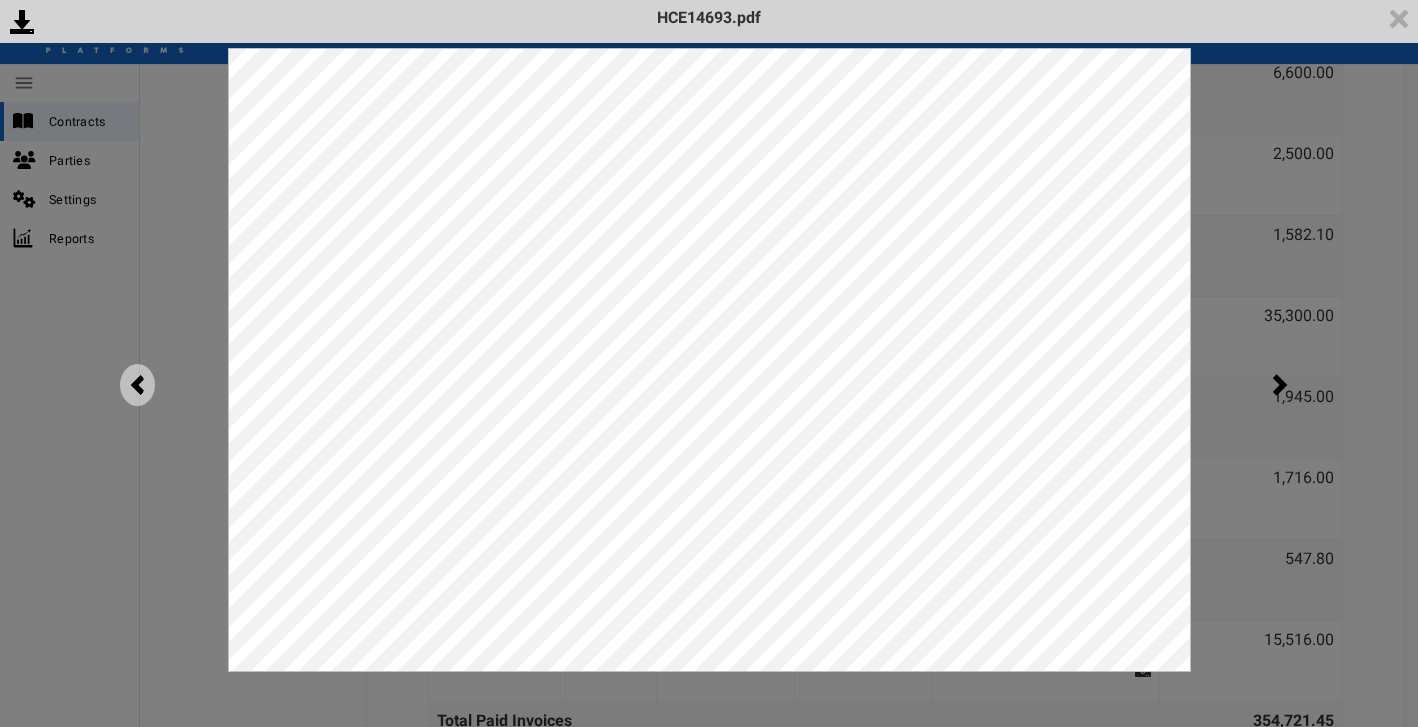 scroll, scrollTop: 0, scrollLeft: 0, axis: both 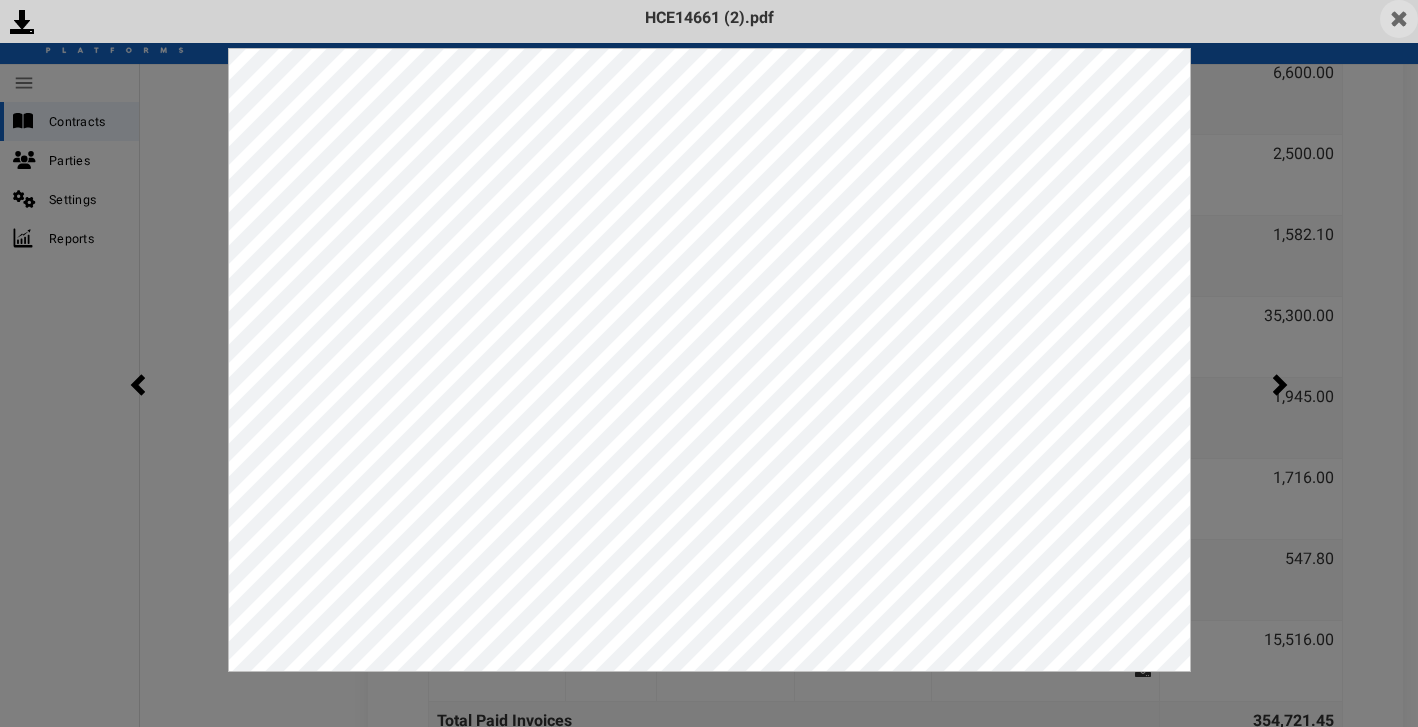 click at bounding box center [1399, 19] 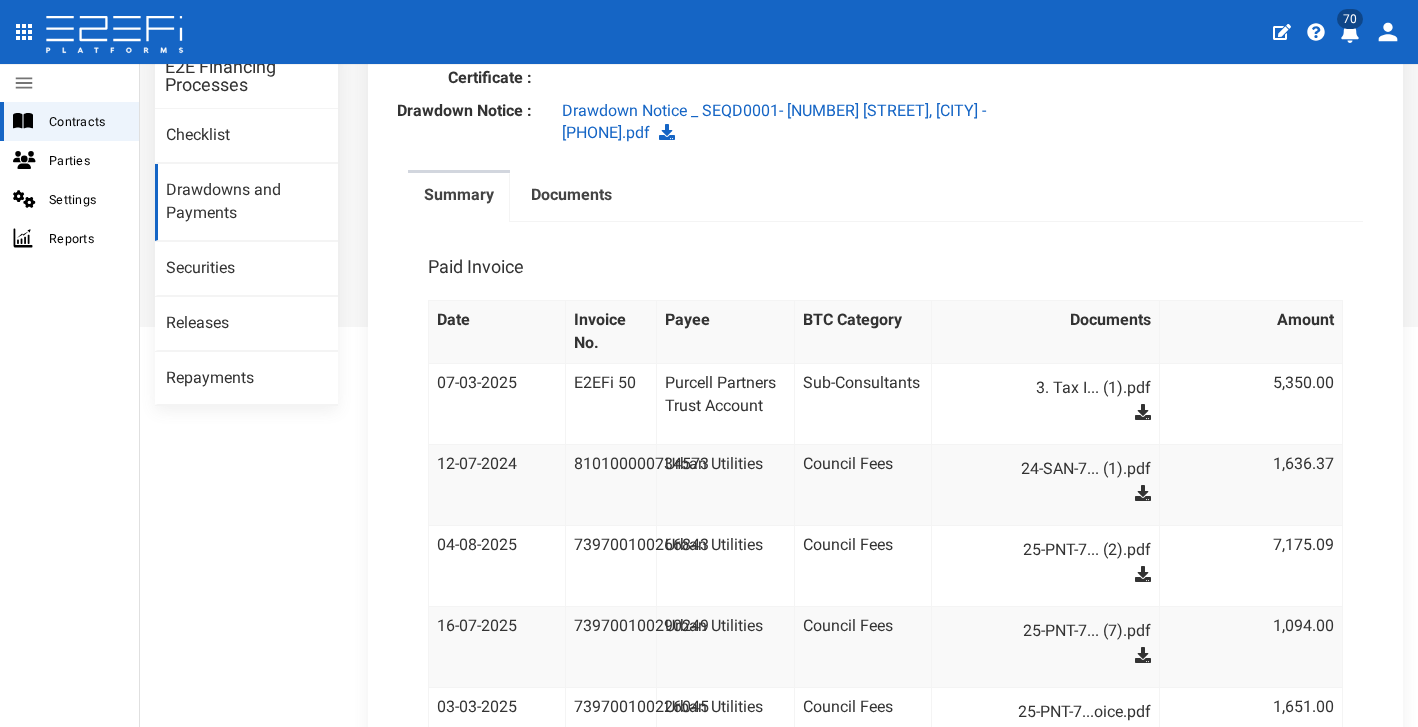 scroll, scrollTop: 20, scrollLeft: 0, axis: vertical 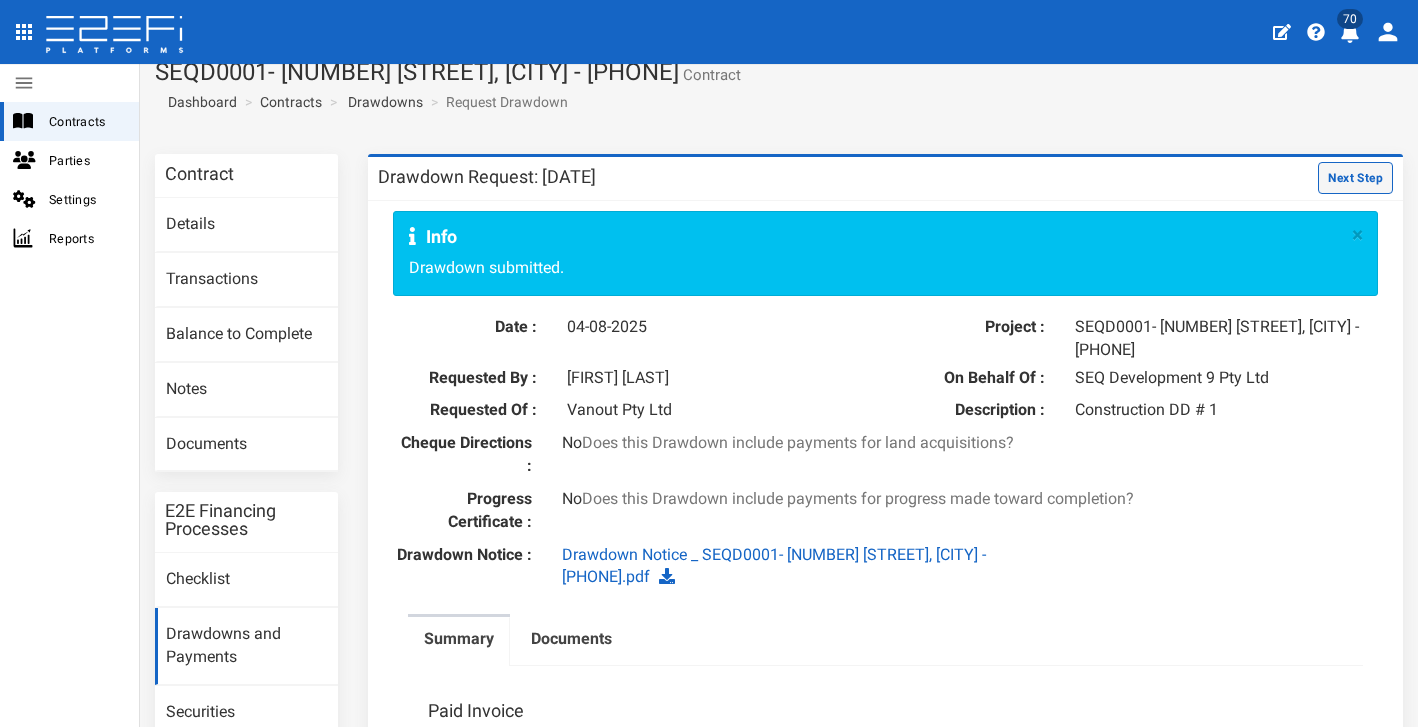 click on "Next Step" at bounding box center (1355, 178) 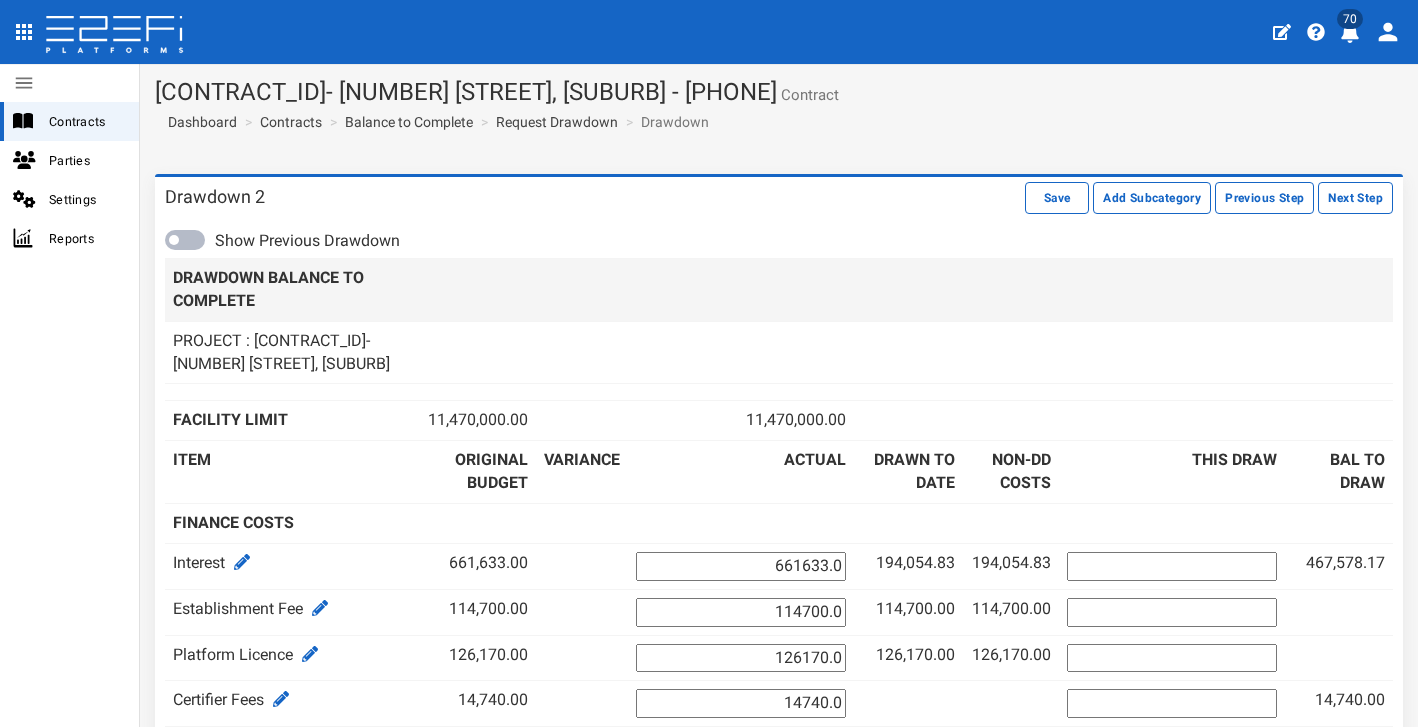 scroll, scrollTop: 0, scrollLeft: 0, axis: both 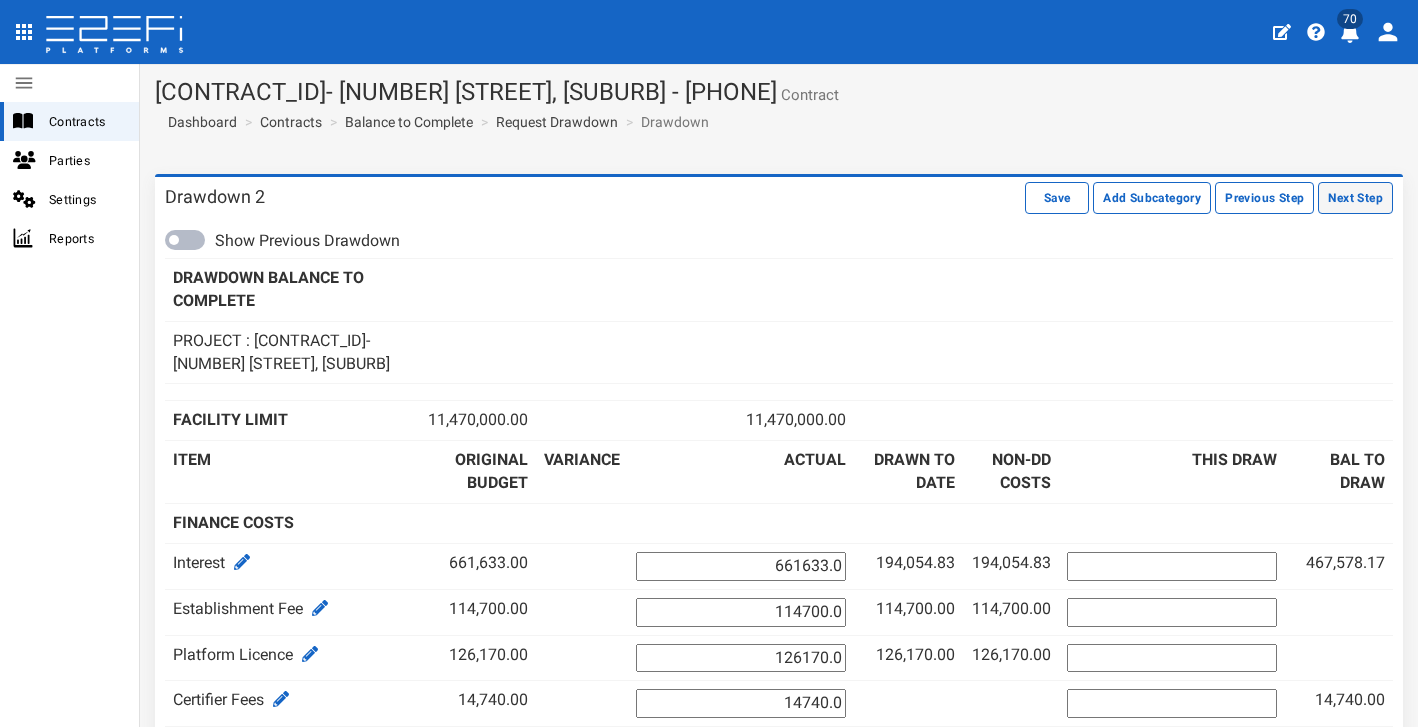 click on "Next Step" at bounding box center [1355, 198] 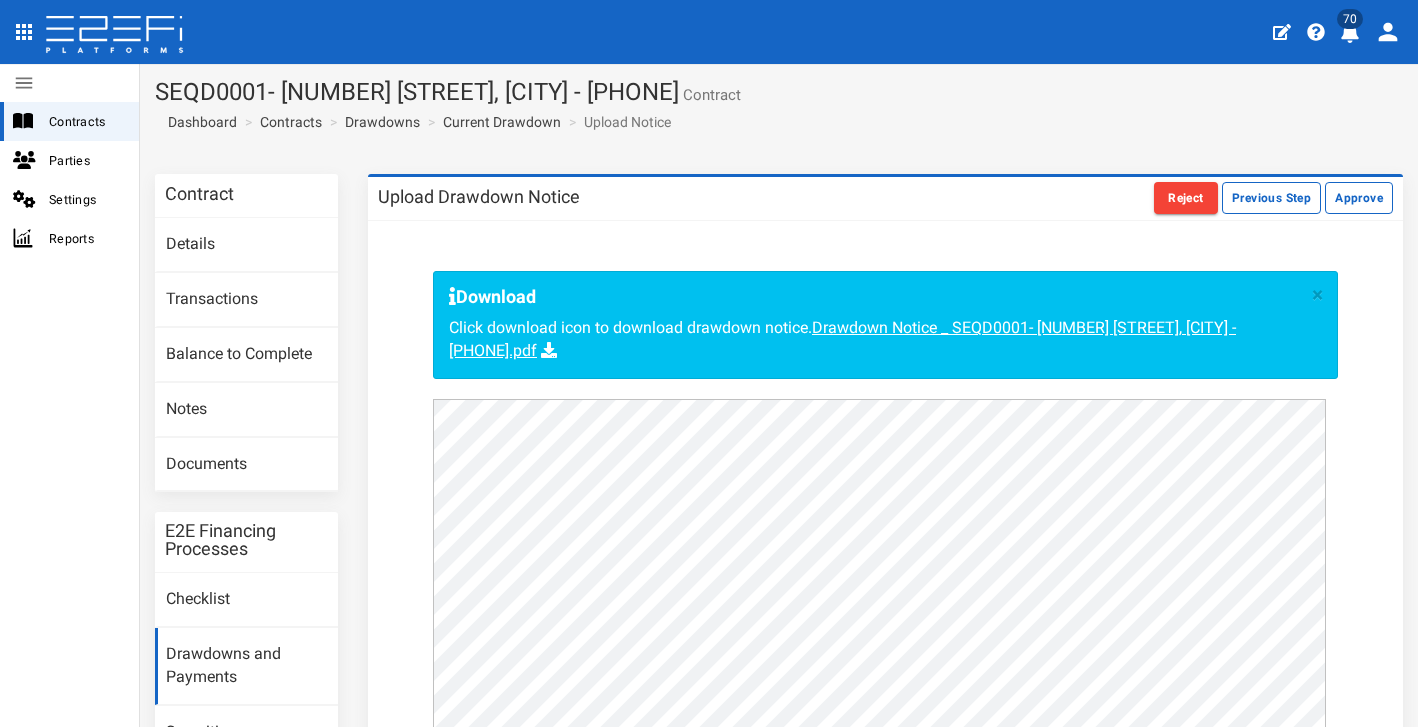 scroll, scrollTop: 0, scrollLeft: 0, axis: both 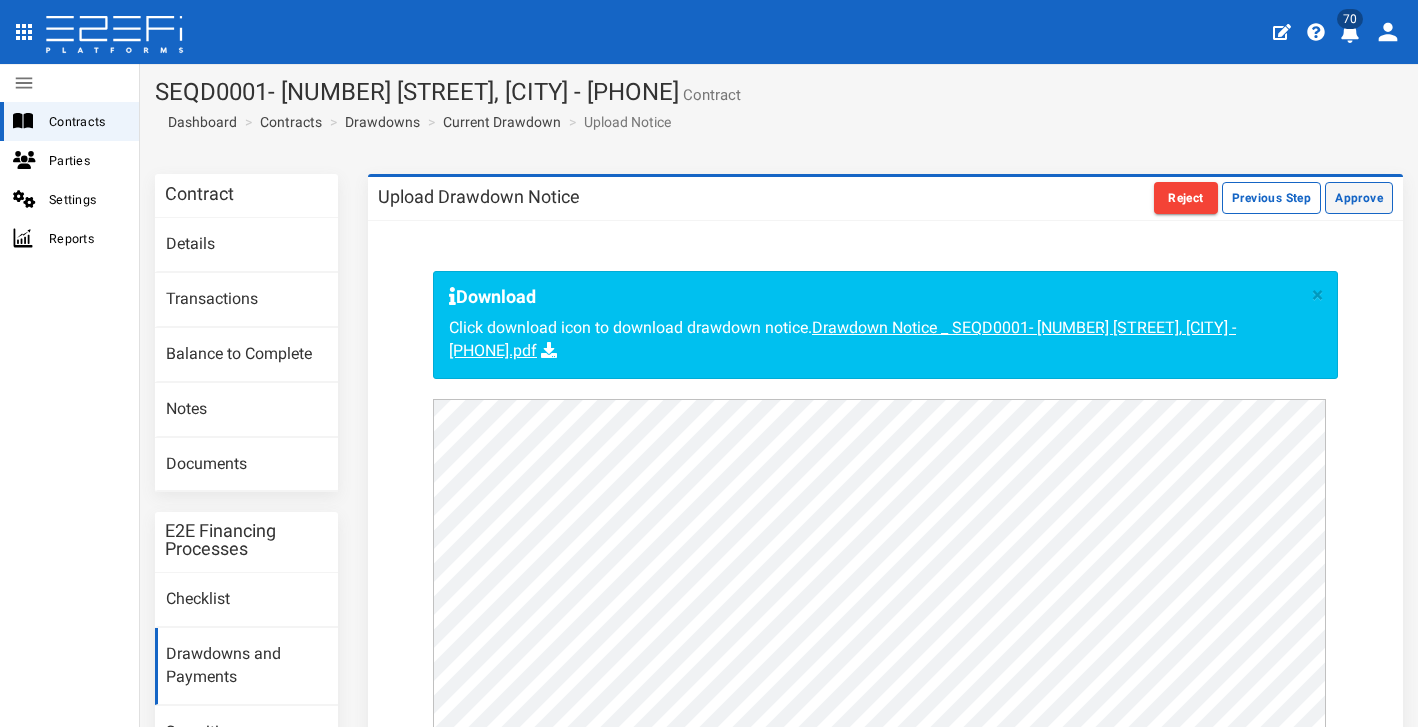 click on "Approve" at bounding box center (1359, 198) 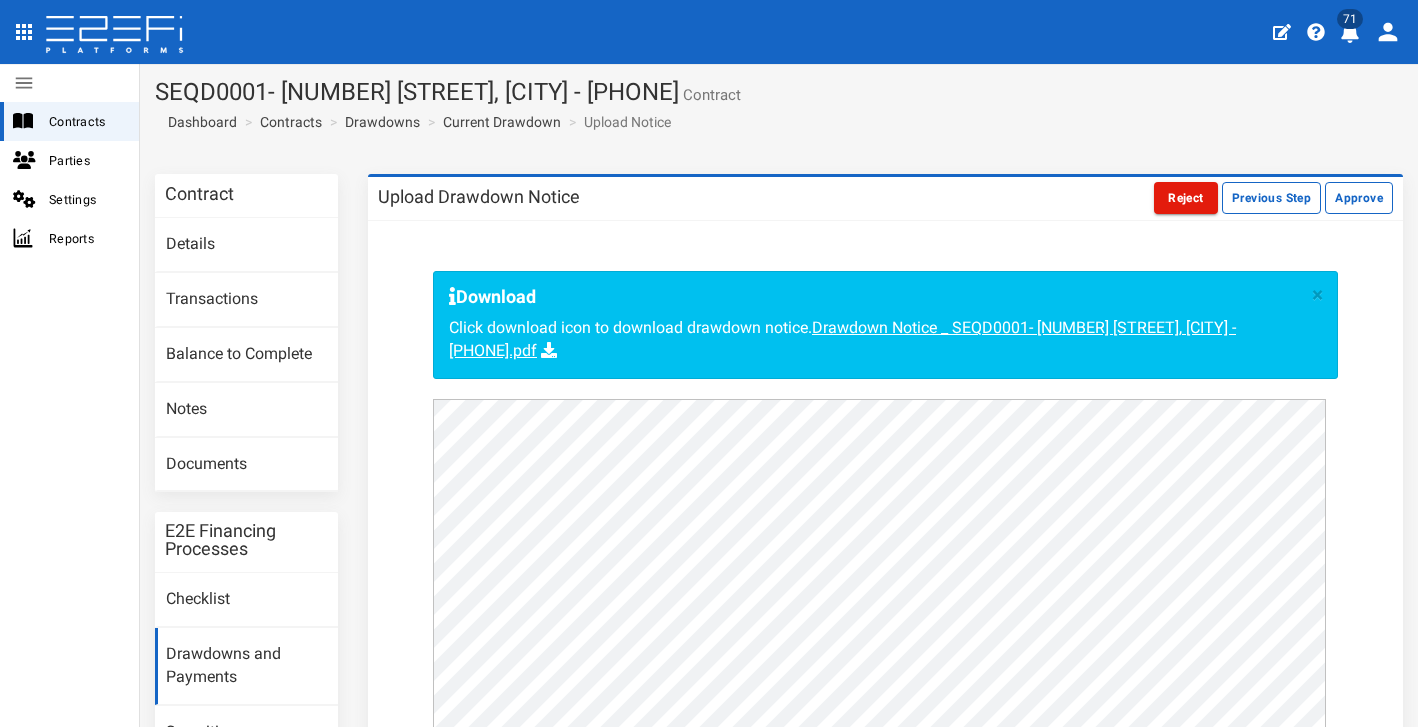 click on "Reject" at bounding box center [1186, 198] 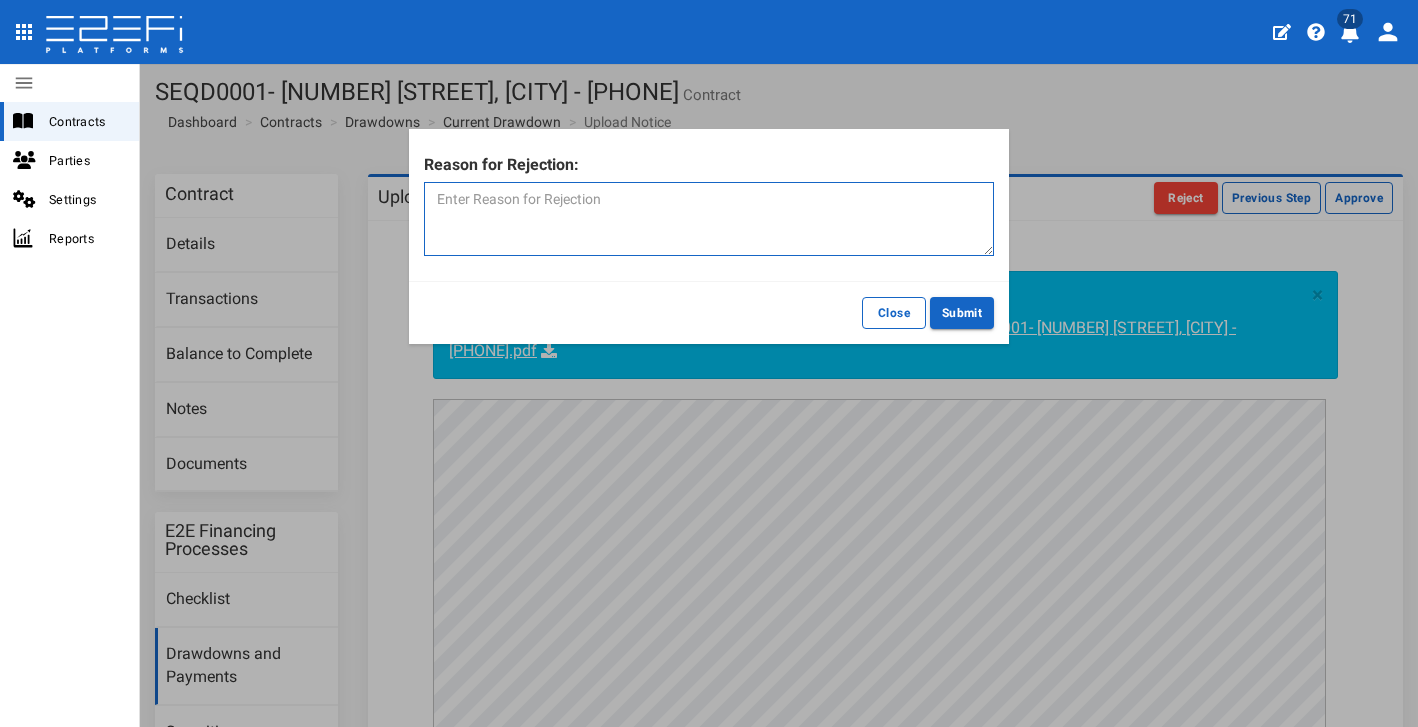 click at bounding box center (709, 219) 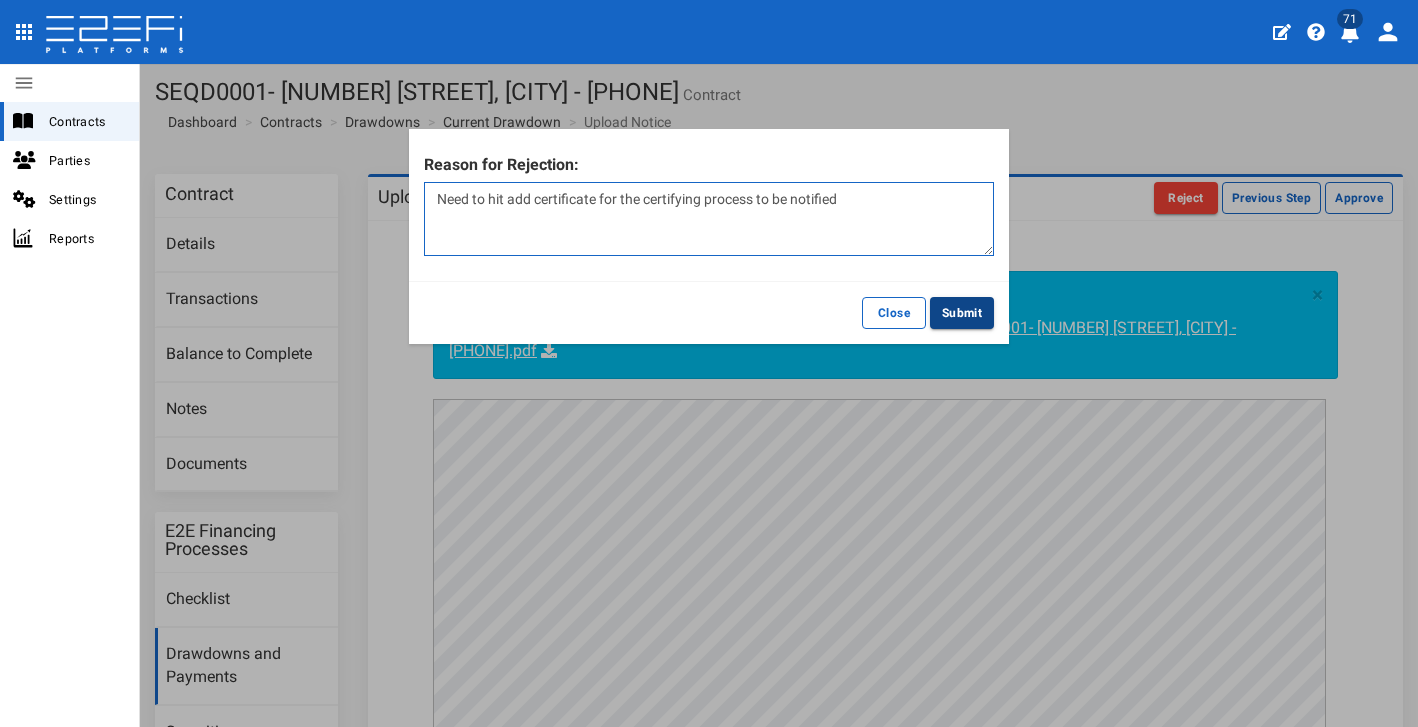 type on "Need to hit add certificate for the certifying process to be notified" 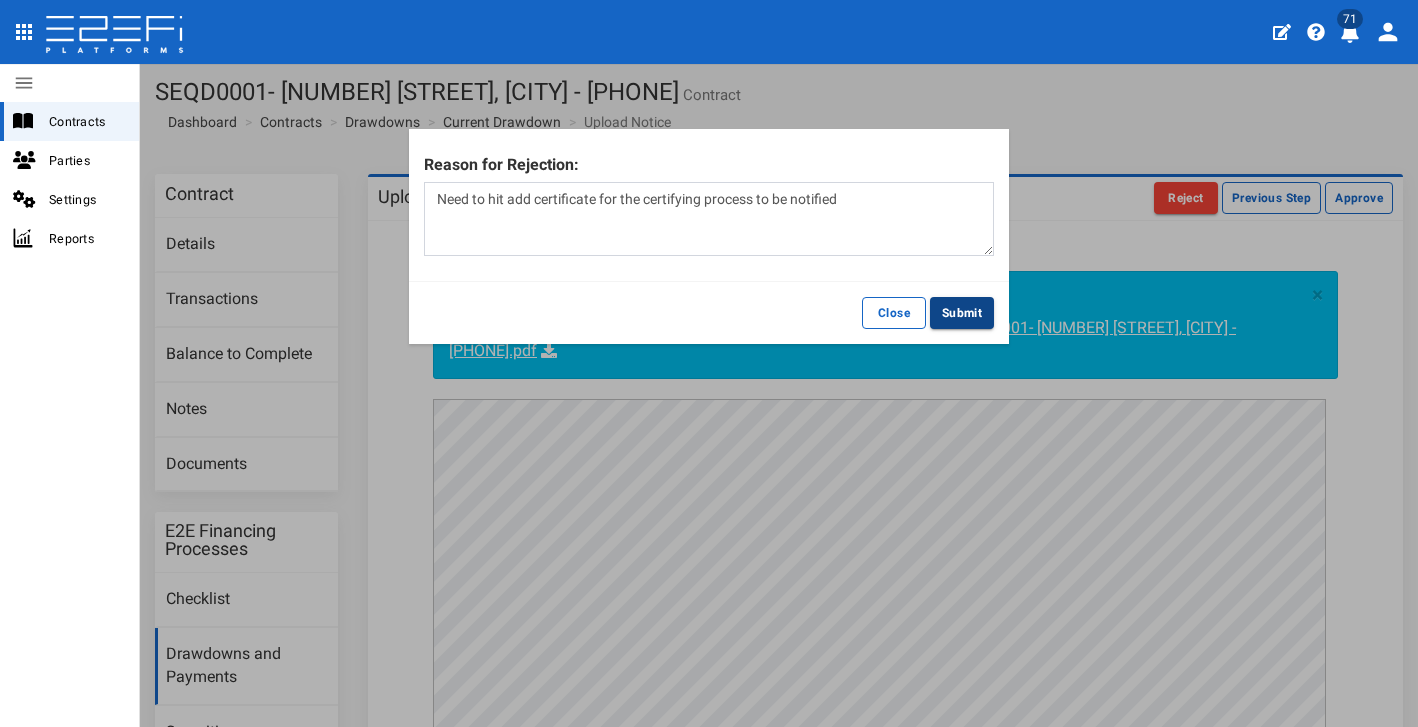 click on "Submit" at bounding box center (962, 313) 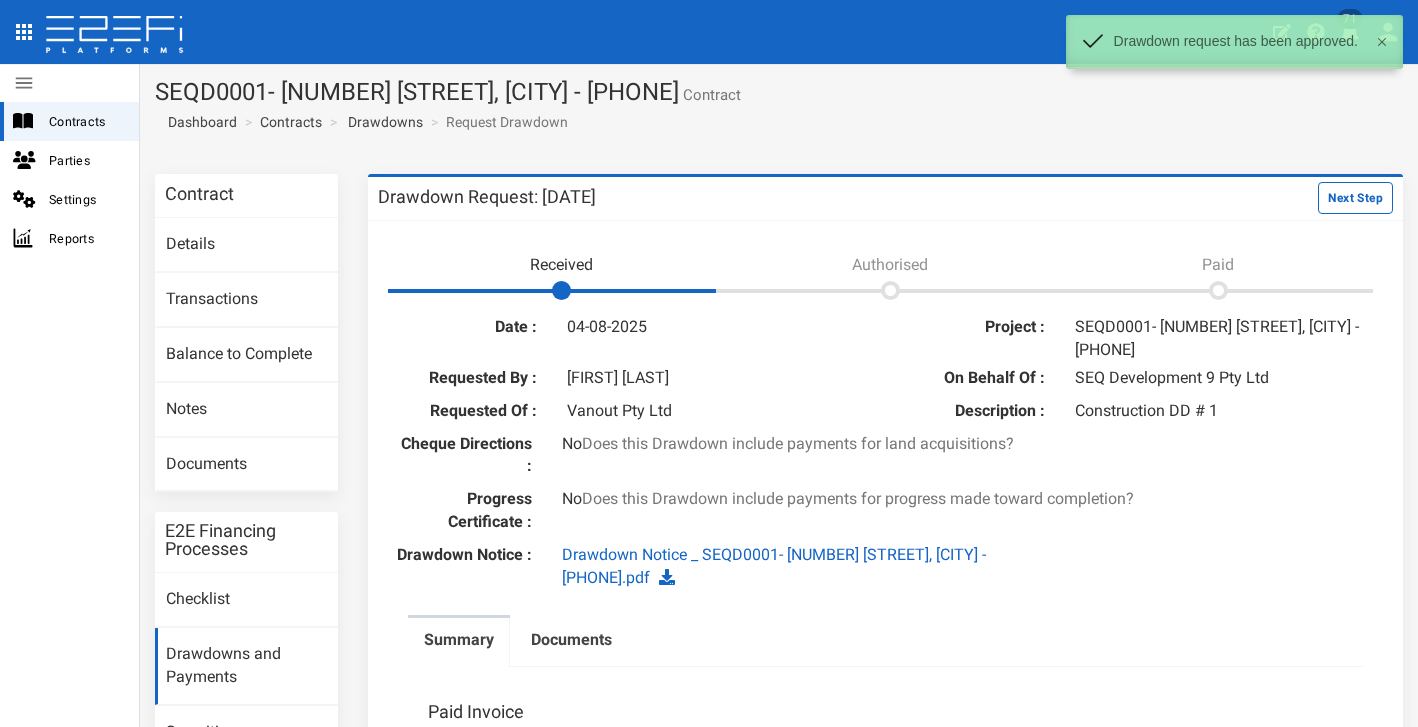 scroll, scrollTop: 0, scrollLeft: 0, axis: both 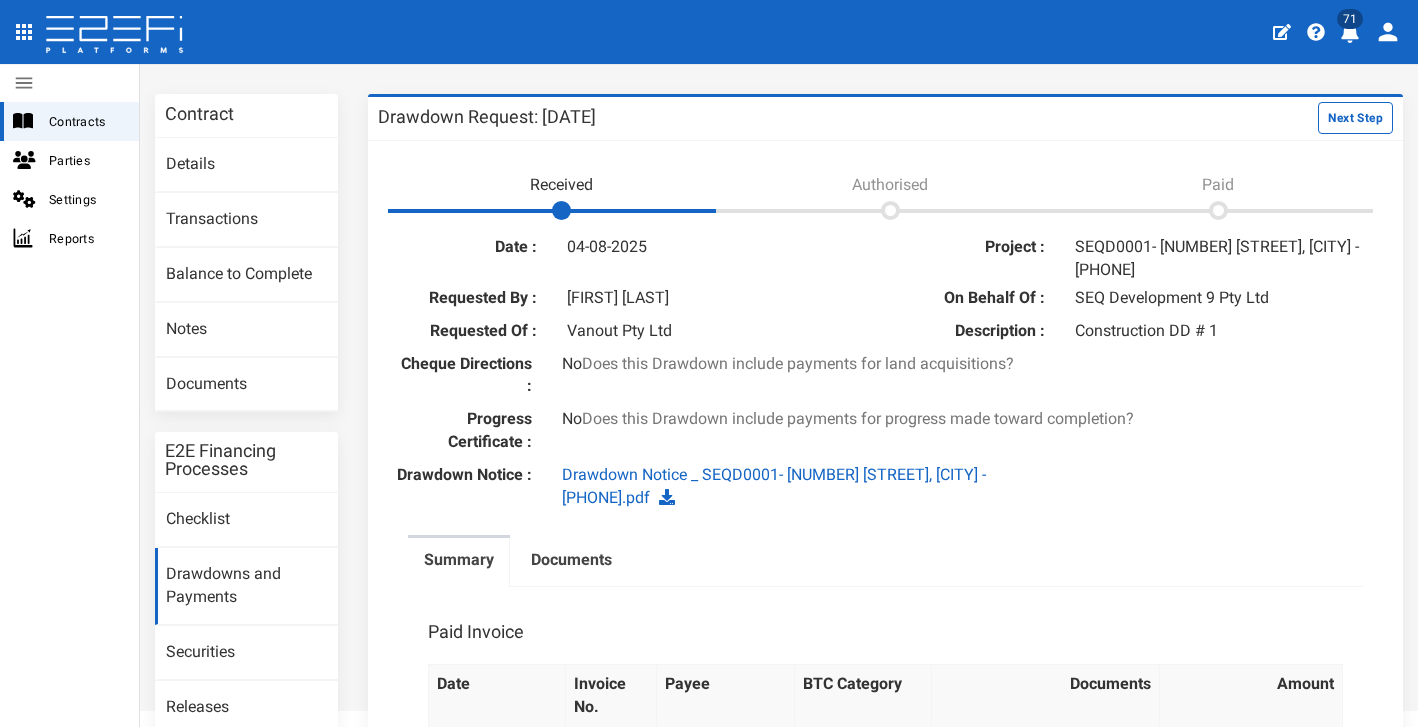click on "Summary
Documents" at bounding box center (885, 561) 